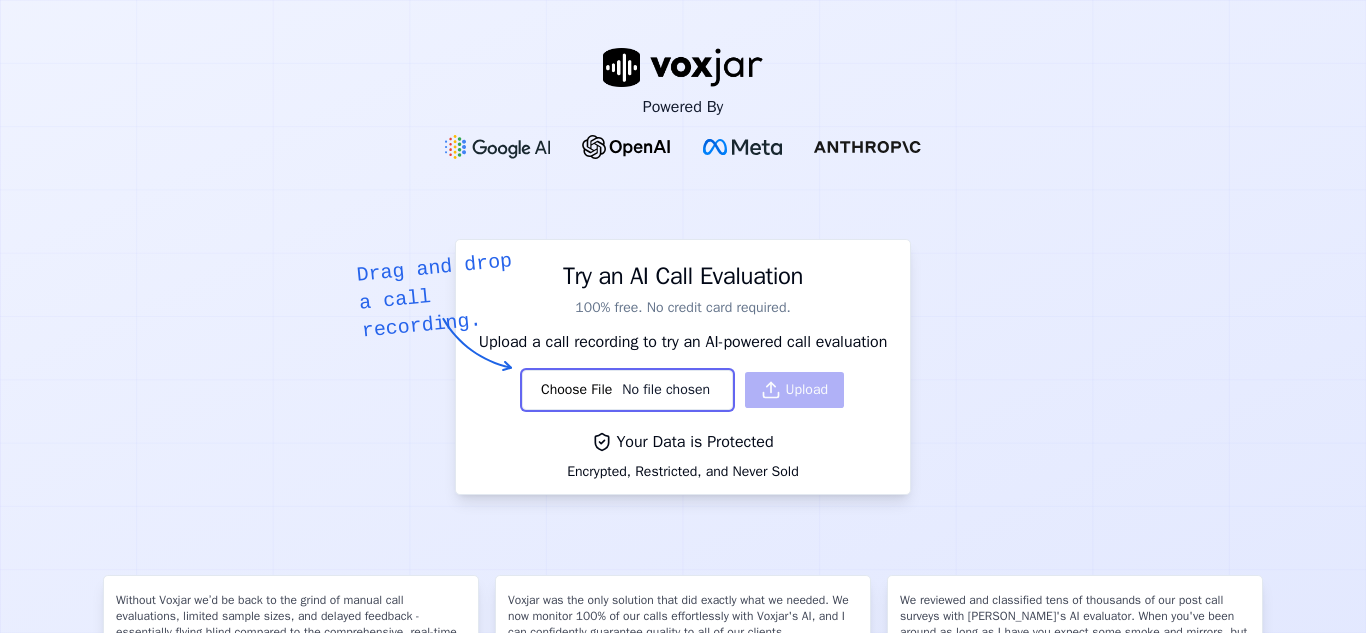 scroll, scrollTop: 0, scrollLeft: 0, axis: both 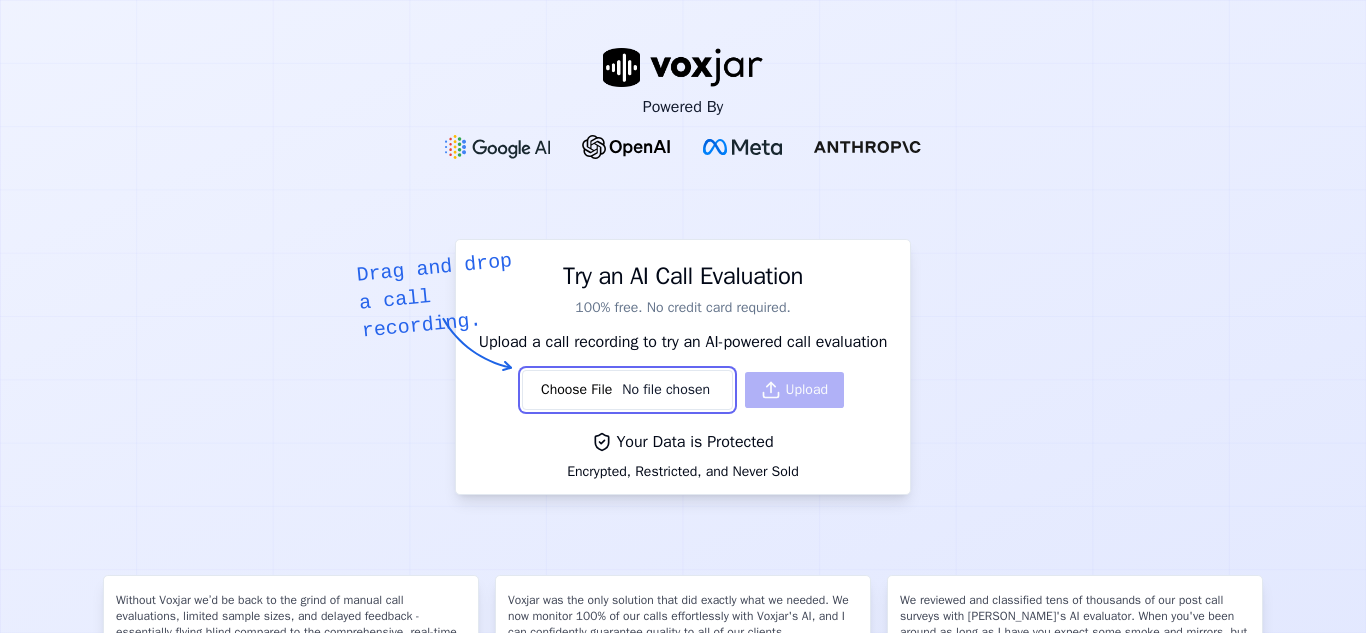click at bounding box center (627, 390) 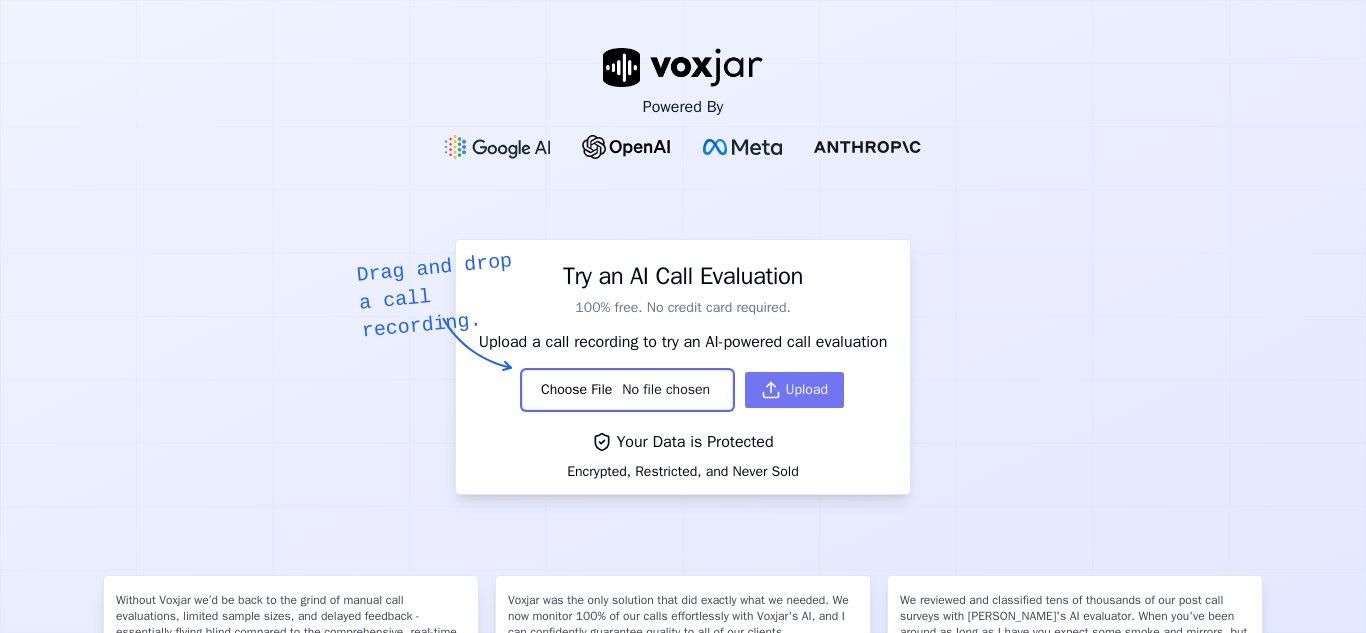 click on "Upload" at bounding box center [794, 390] 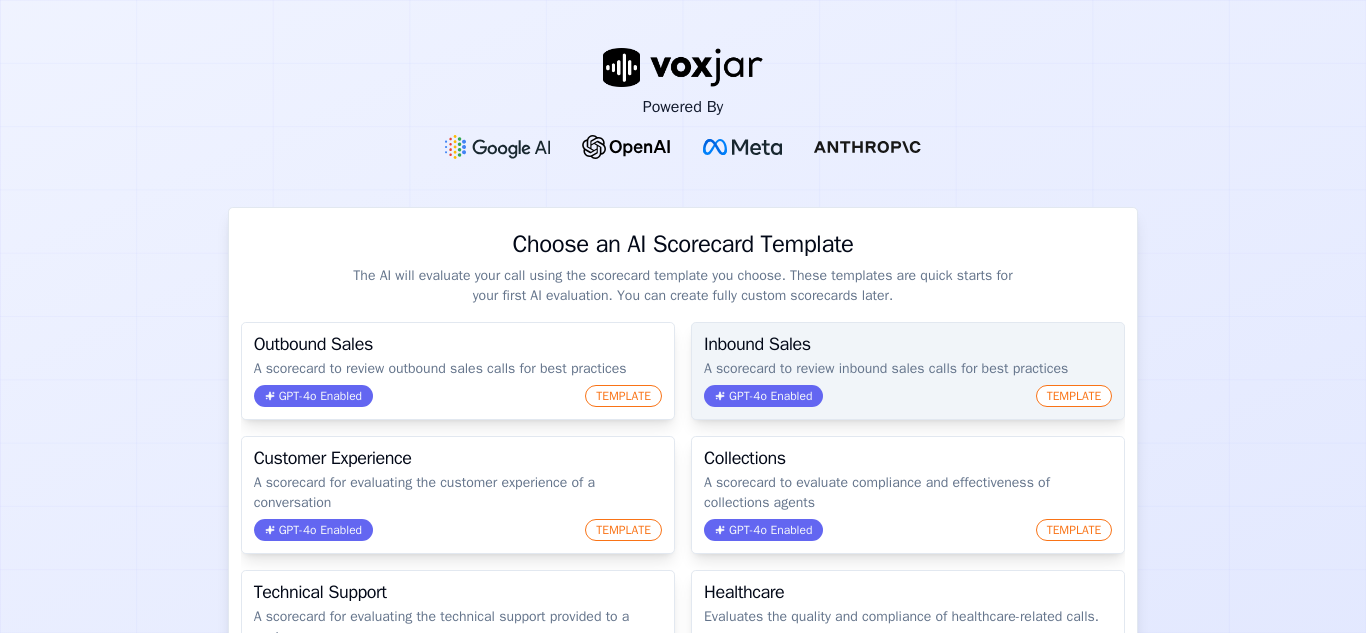 click on "TEMPLATE" 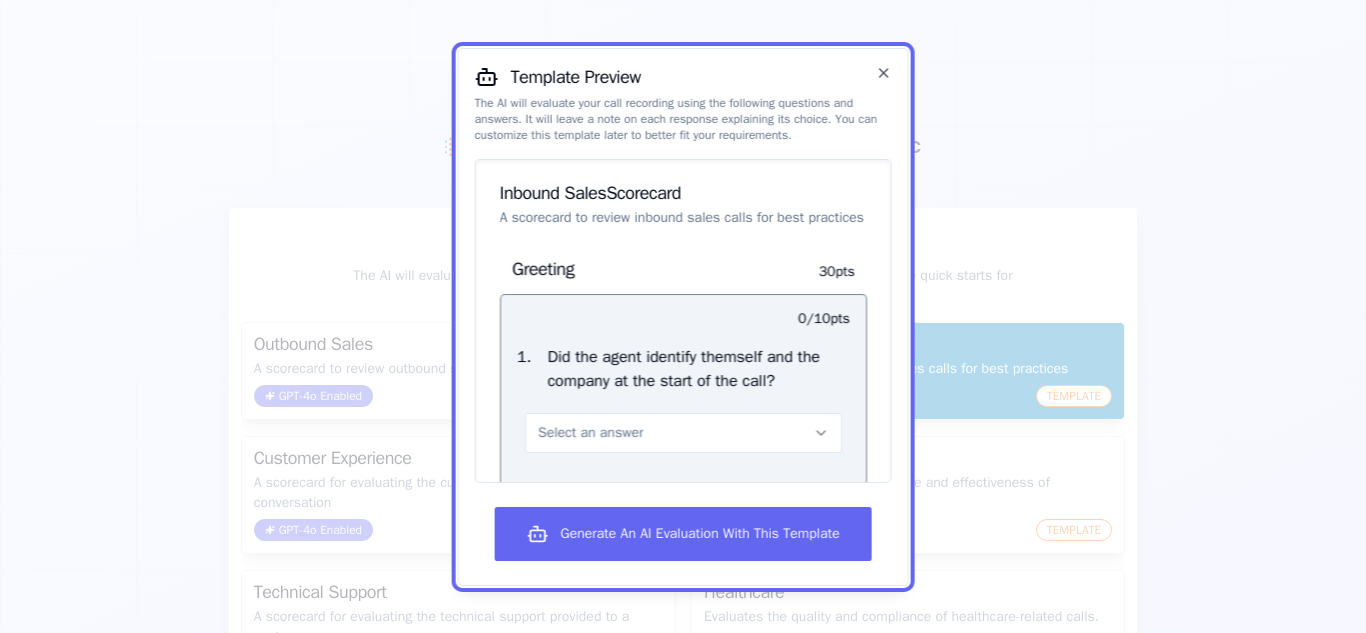 scroll, scrollTop: 6, scrollLeft: 0, axis: vertical 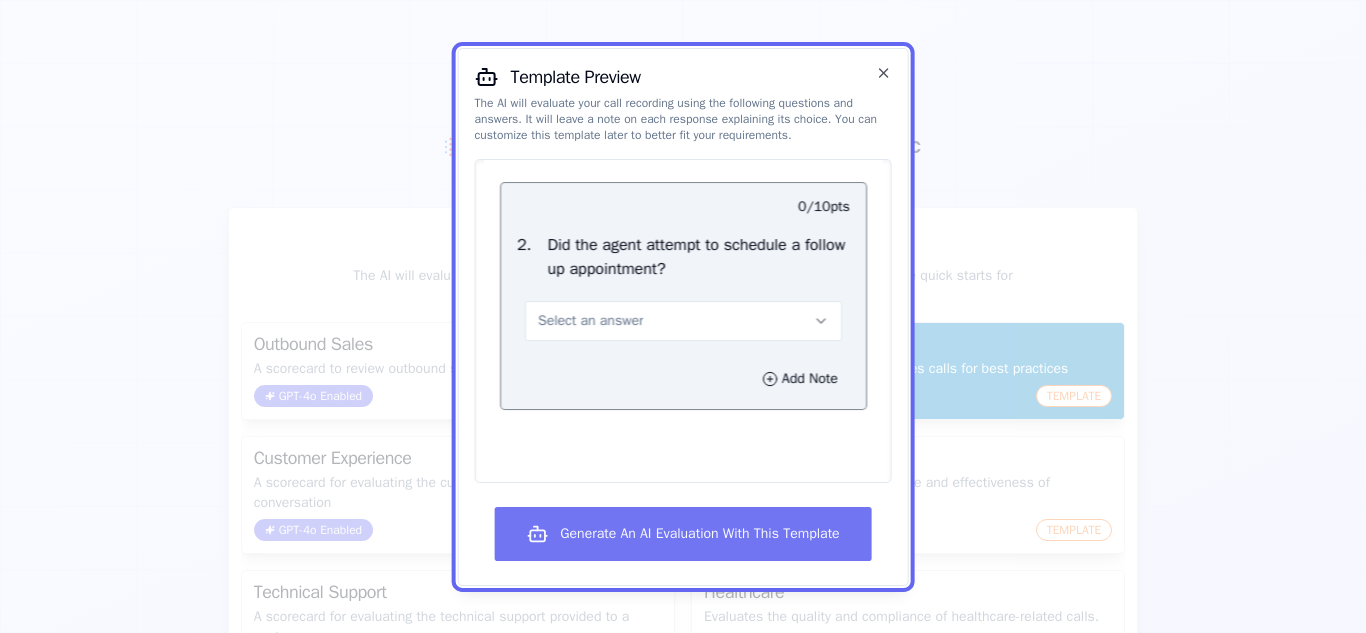 click on "Generate An AI Evaluation With This Template" at bounding box center [682, 534] 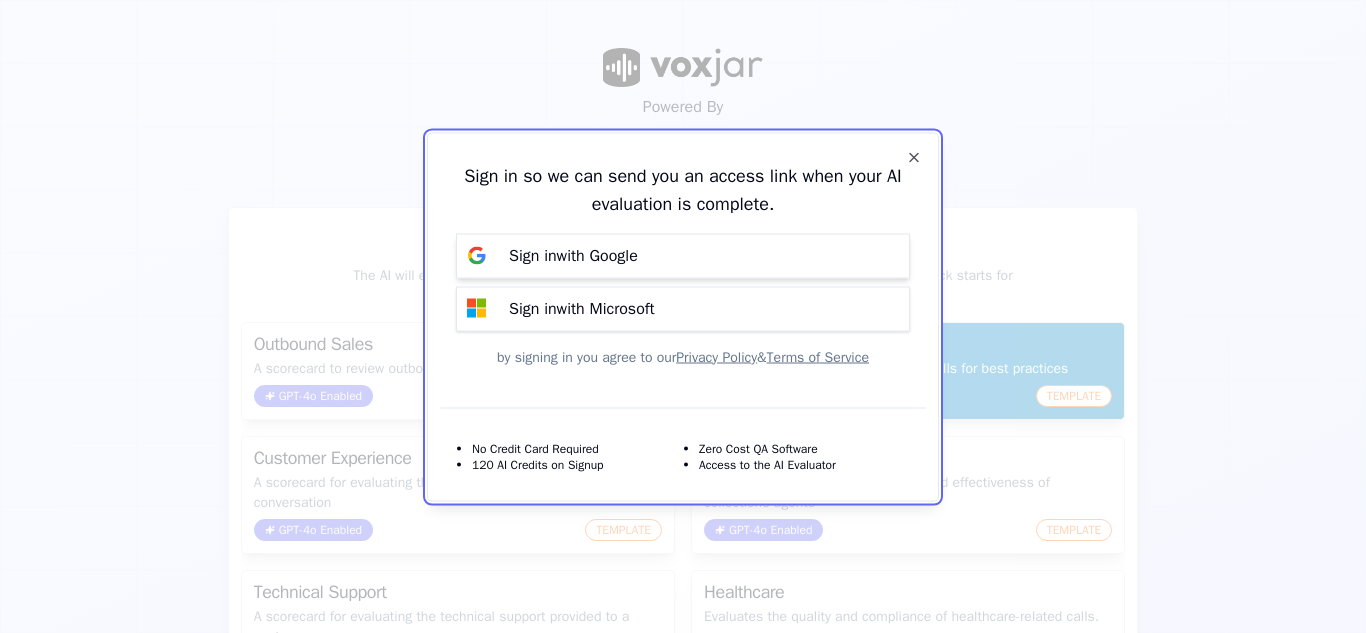 click on "Sign in  with Google" at bounding box center (573, 256) 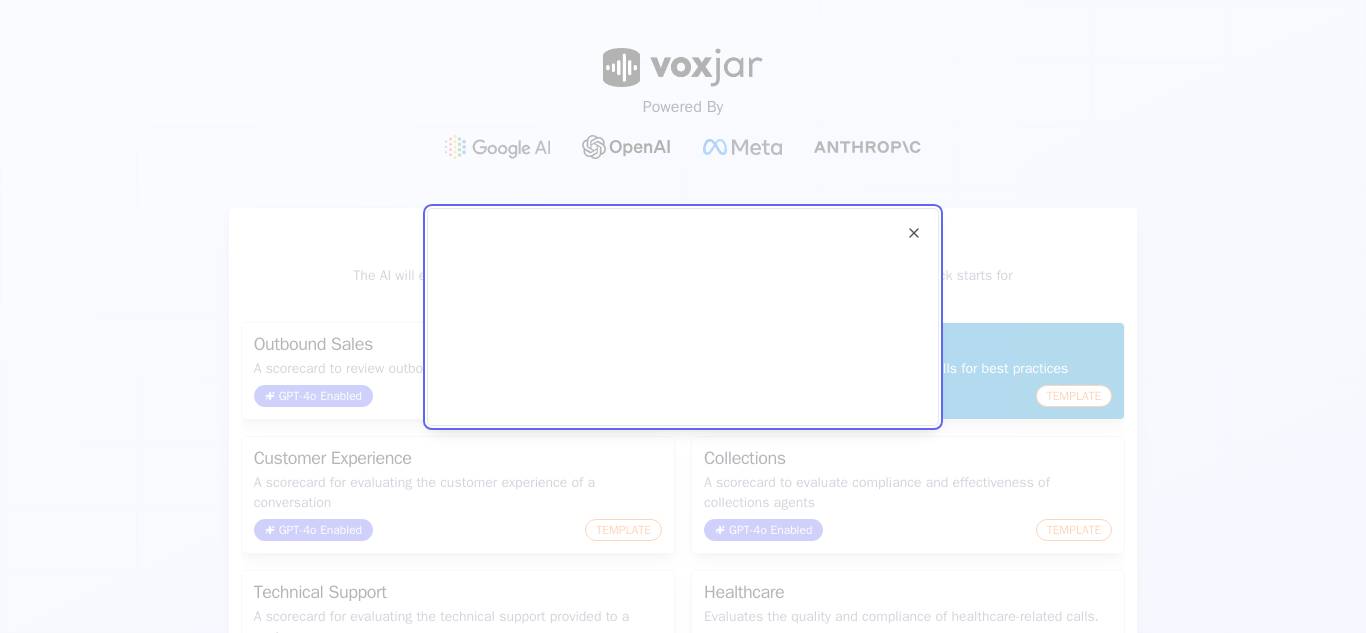 scroll, scrollTop: 0, scrollLeft: 0, axis: both 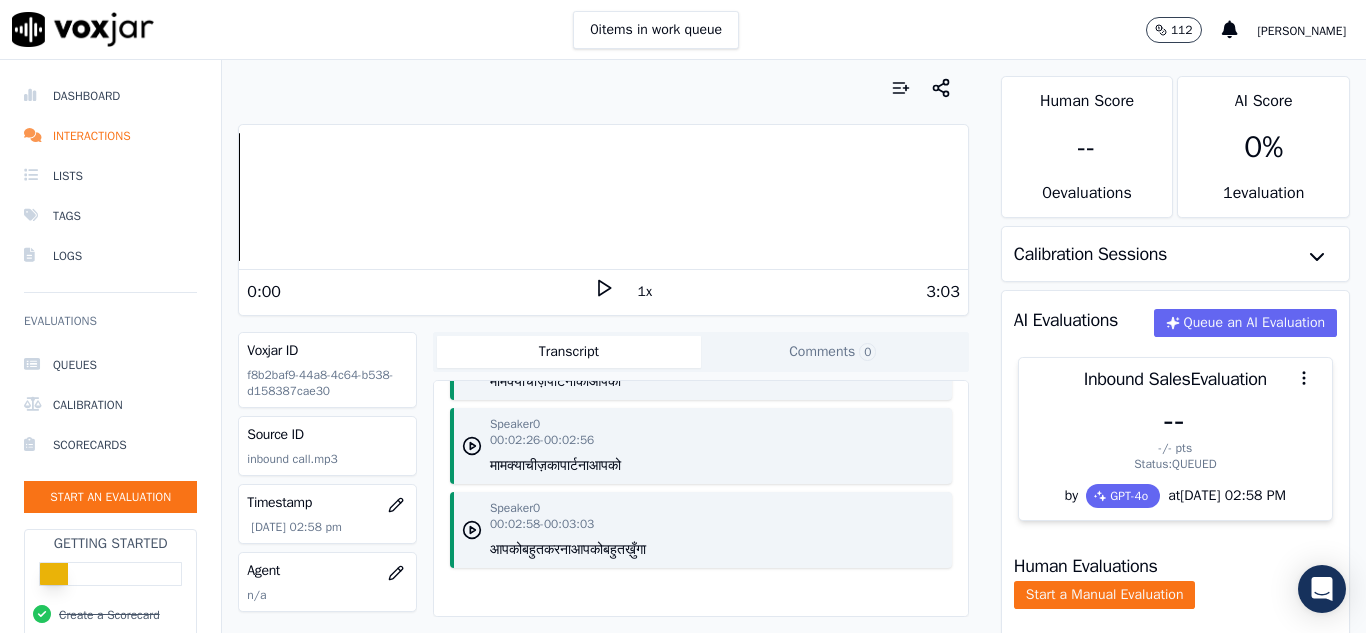click 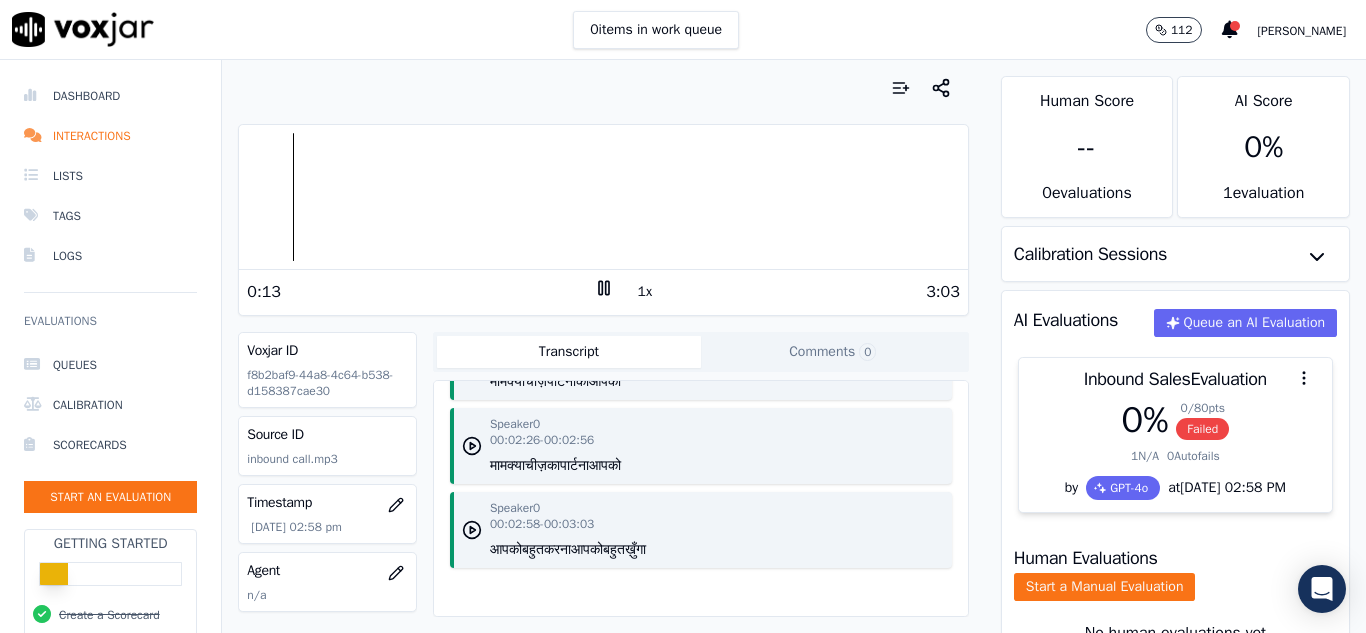 click on "1x" at bounding box center (645, 292) 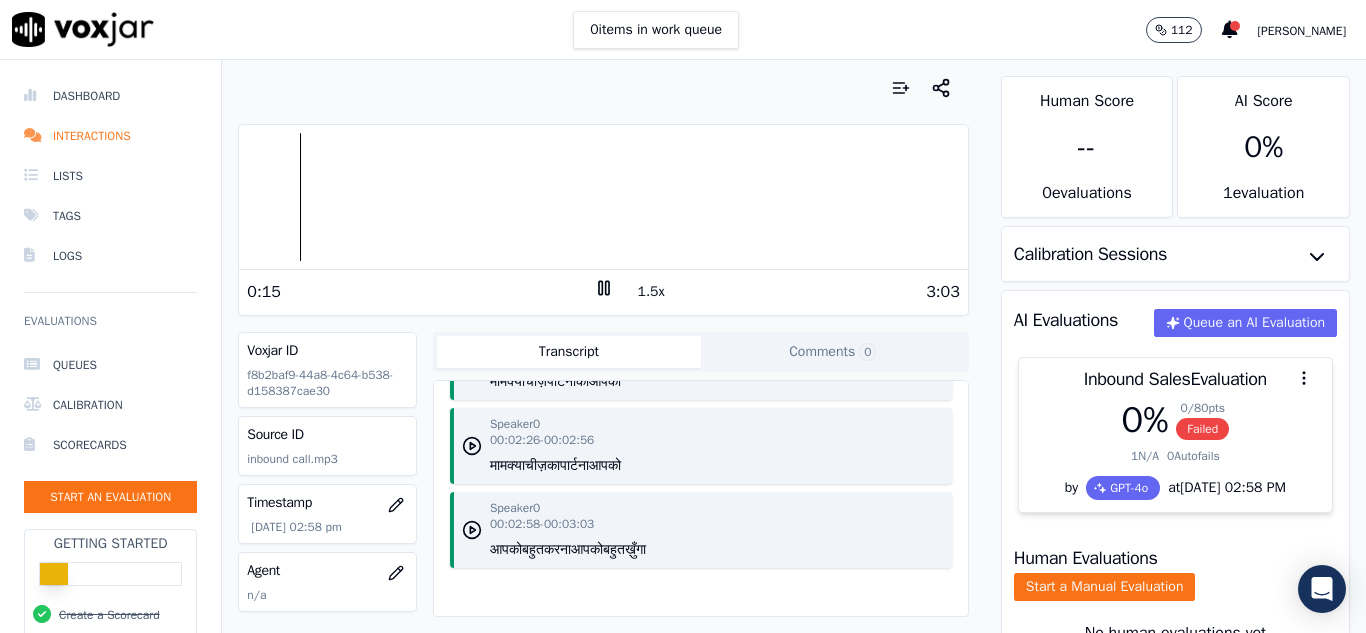 click on "1.5x" at bounding box center [651, 292] 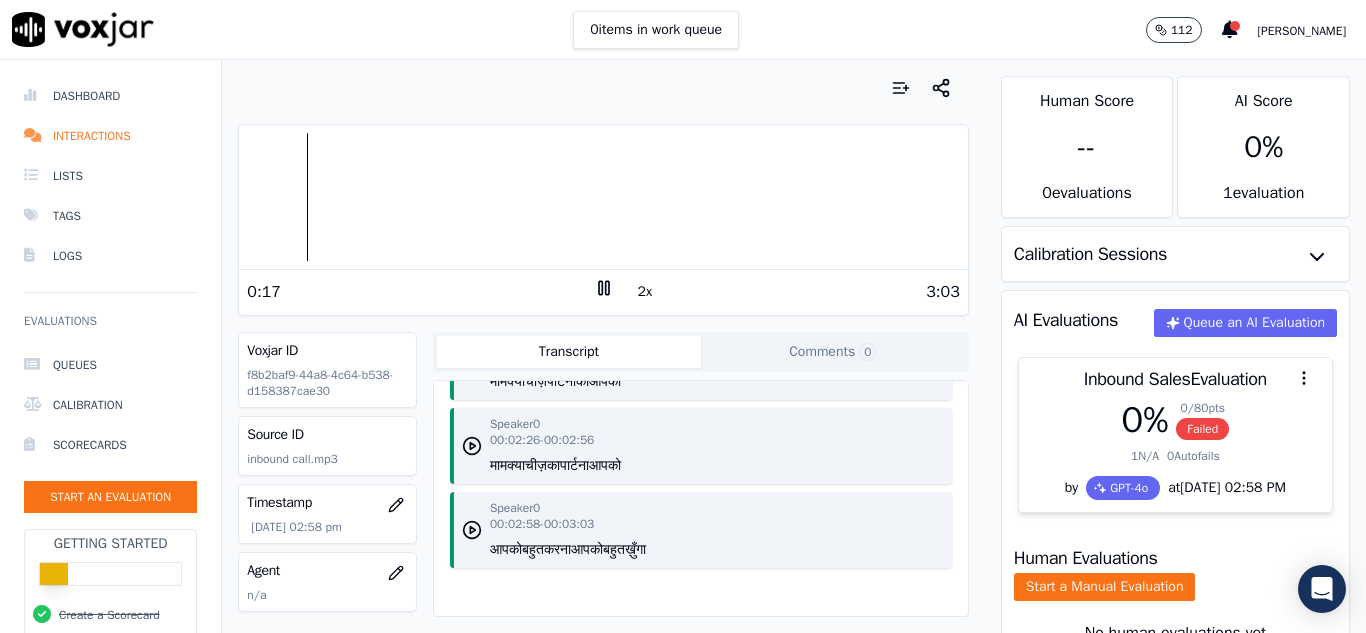 click on "2x" at bounding box center (645, 292) 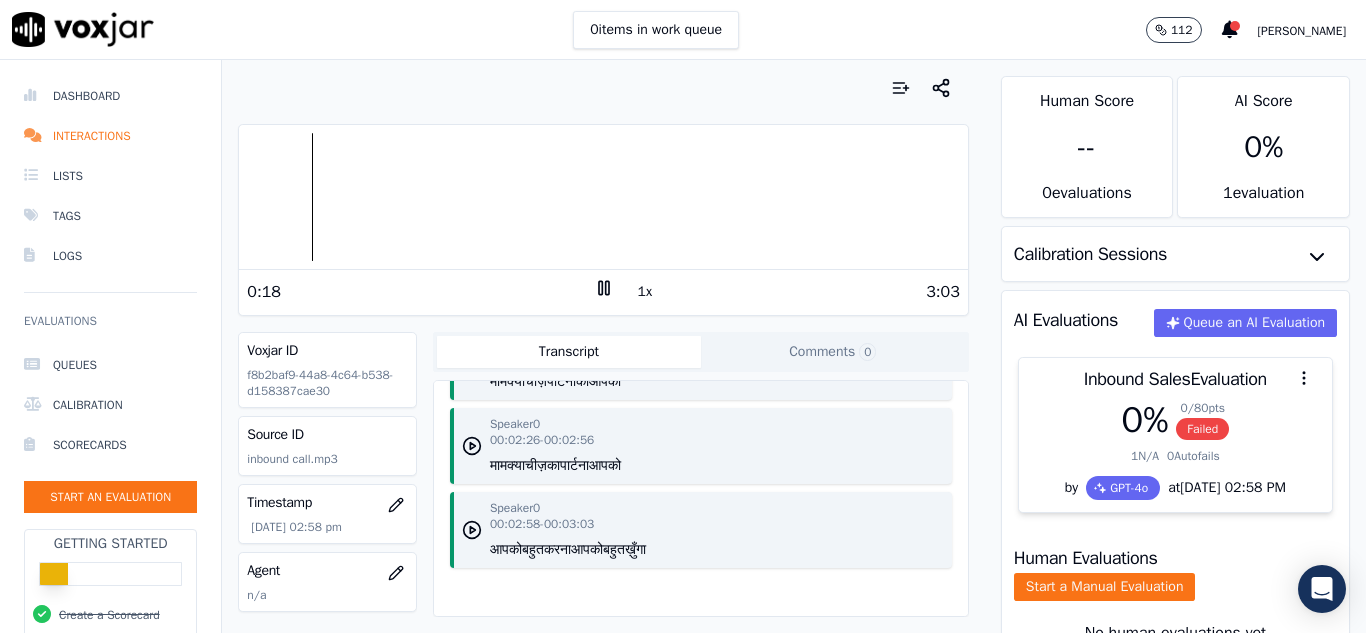 click on "1x" at bounding box center [645, 292] 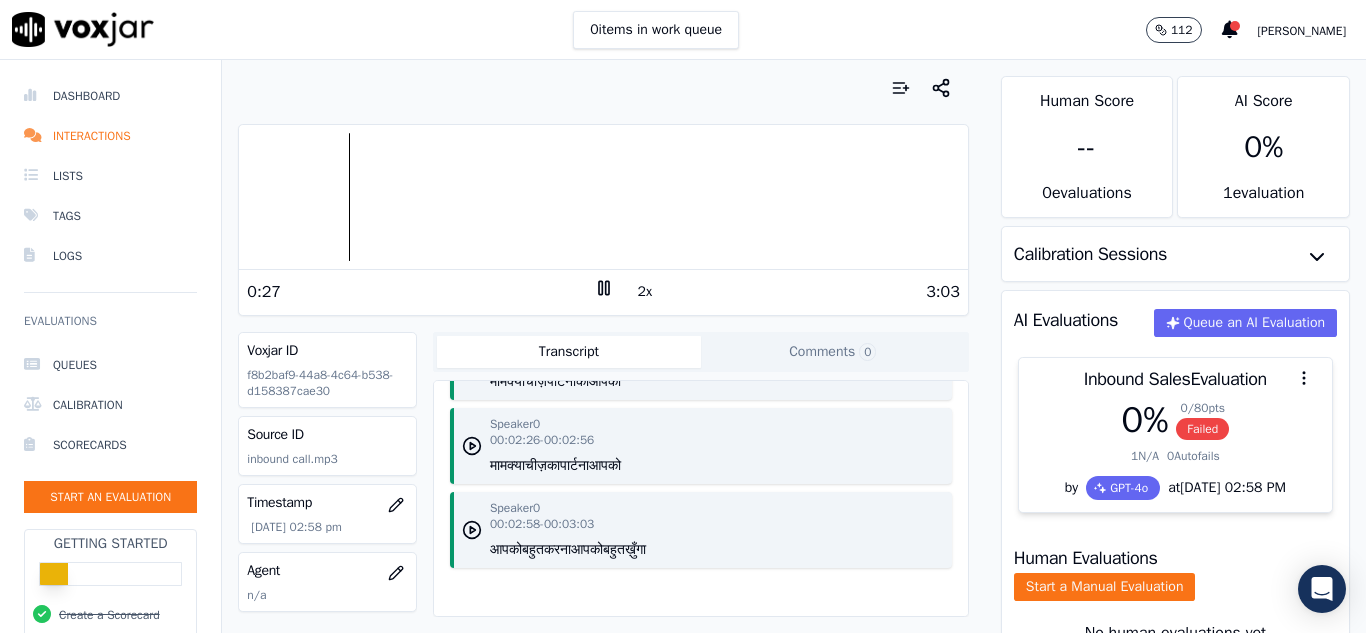 scroll, scrollTop: 148, scrollLeft: 0, axis: vertical 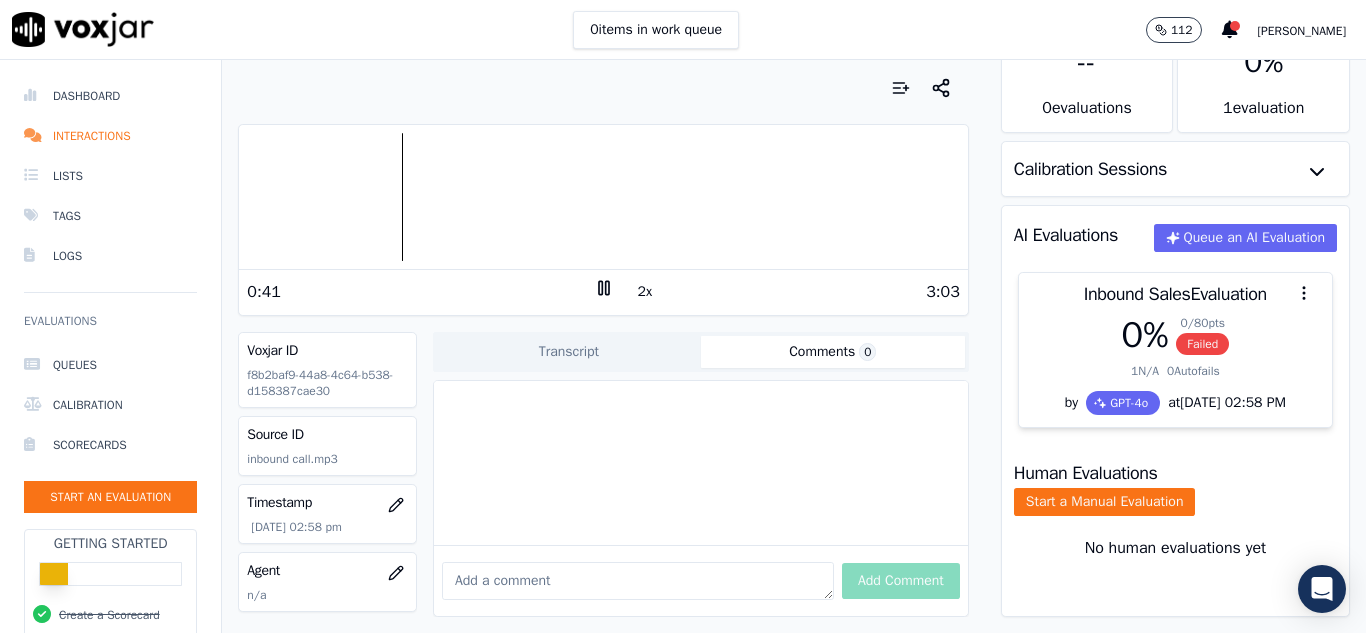 click on "Comments  0" 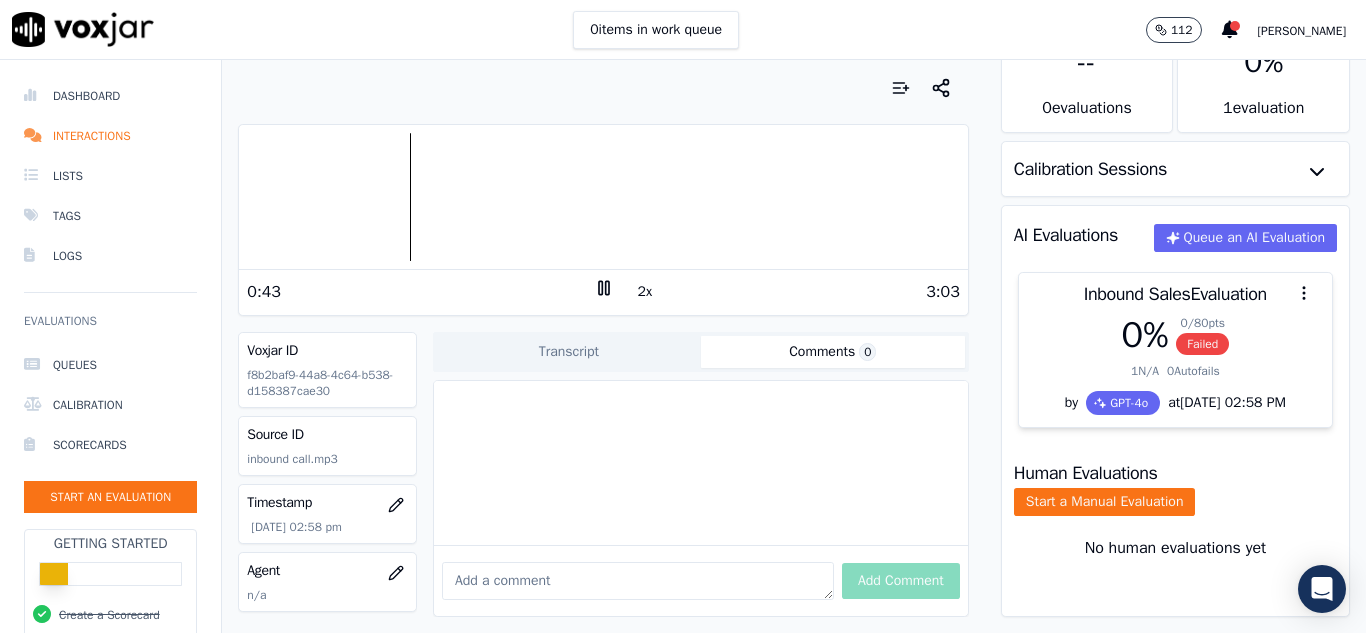 click on "Transcript" at bounding box center [569, 352] 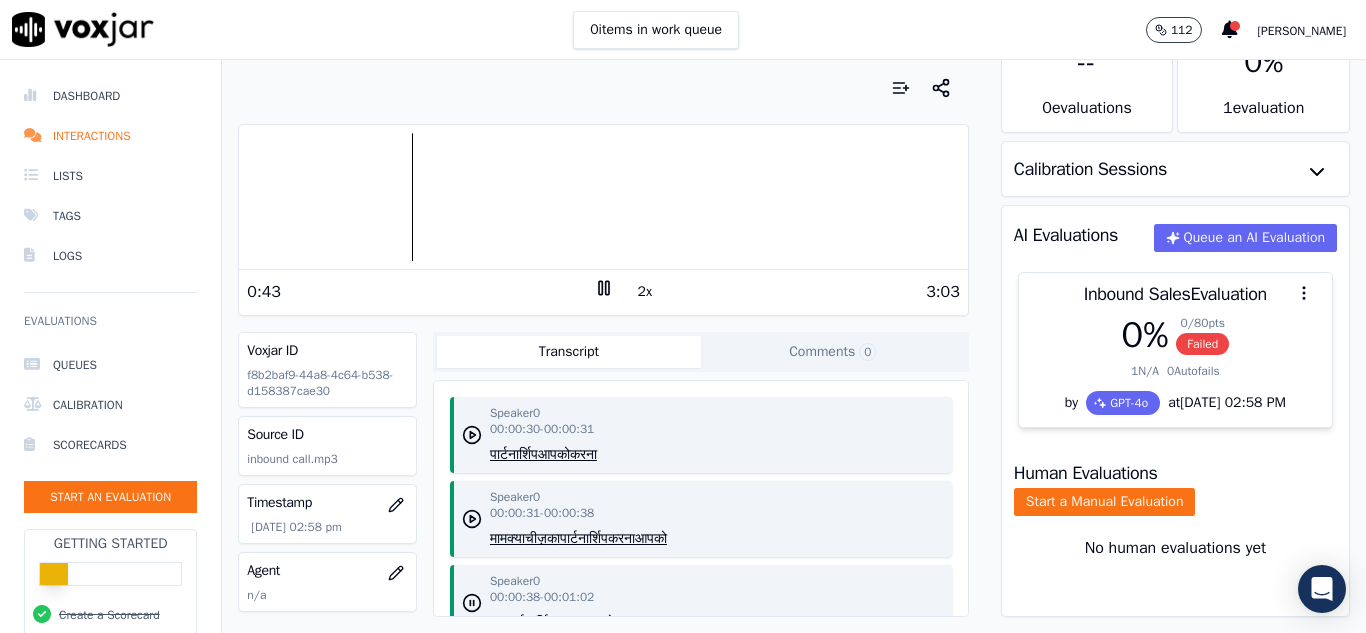 click on "Transcript" at bounding box center [569, 352] 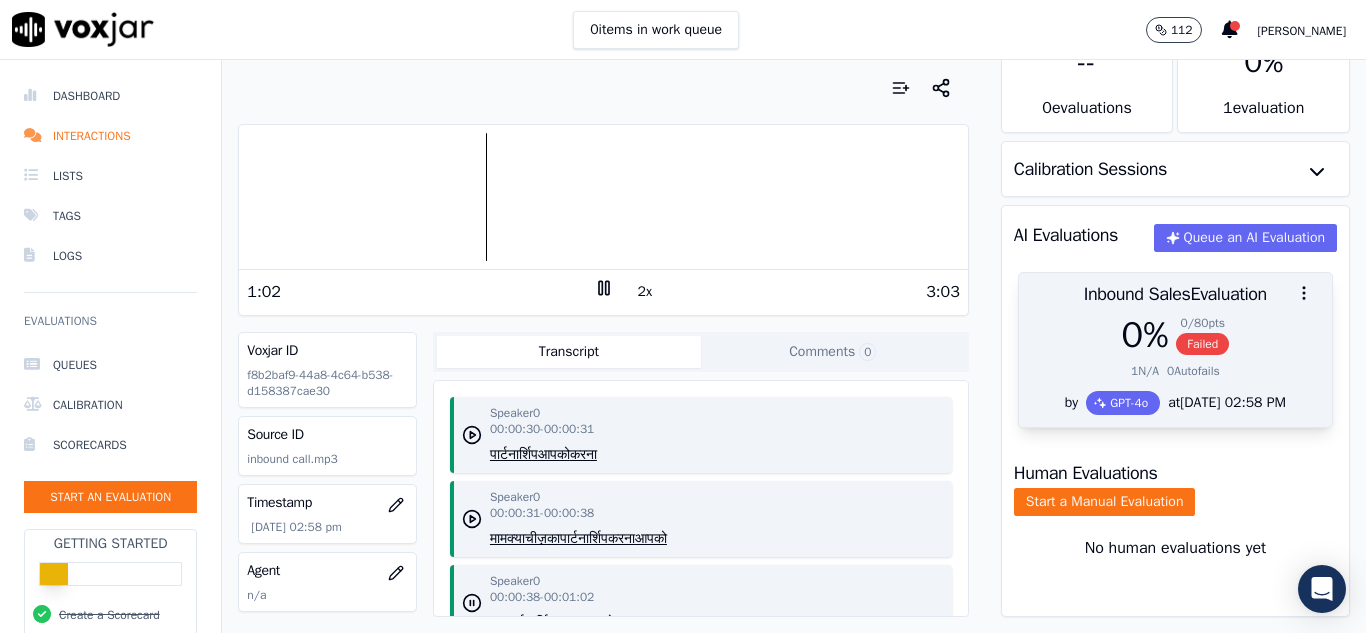 click on "Failed" at bounding box center (1202, 344) 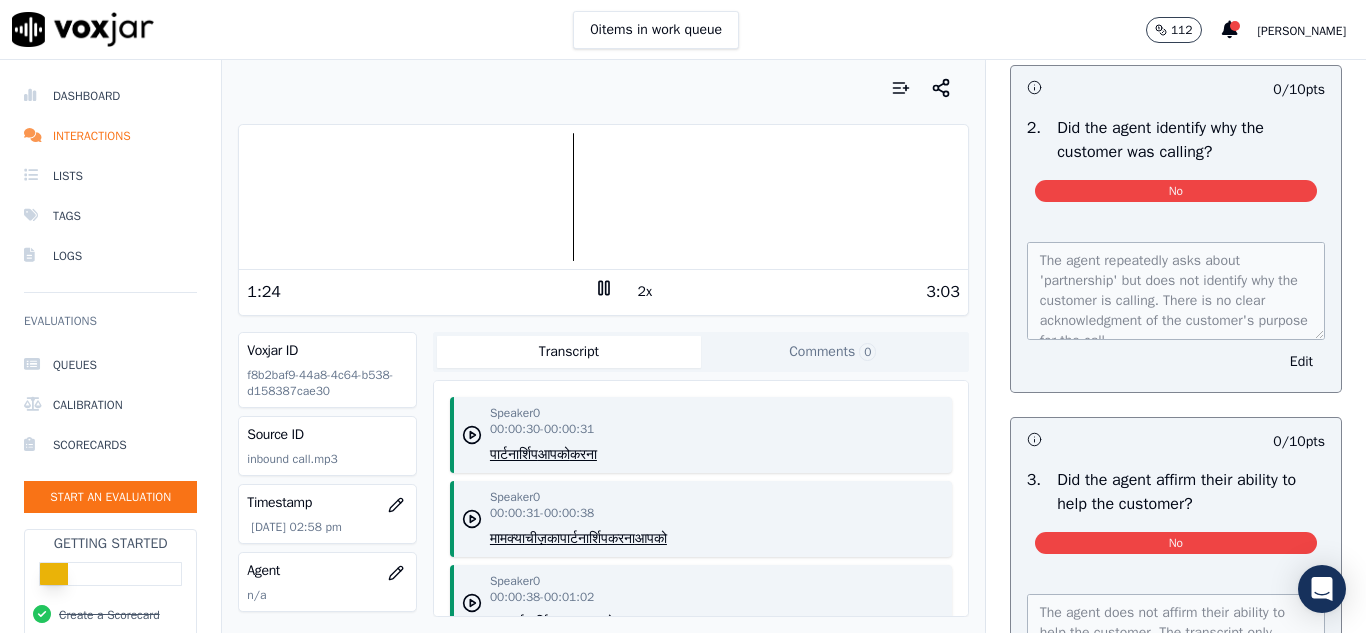 scroll, scrollTop: 531, scrollLeft: 0, axis: vertical 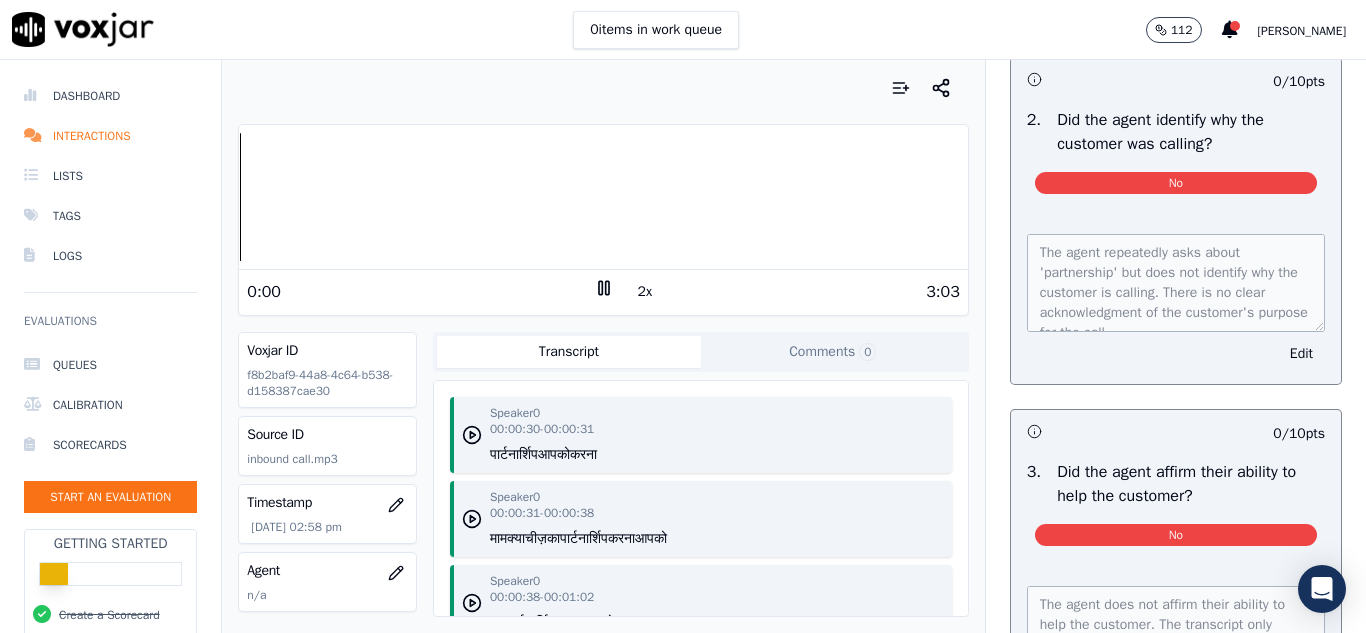 click on "Dashboard   Interactions   Lists   Tags   Logs       Evaluations     Queues   Calibration   Scorecards   Start an Evaluation     Getting Started       Create a Scorecard     Generate AI Evaluation     Connect Recordings     Automate QA     Invite your team
Report a Bug       2025   Voxjar   TOS   Privacy             Your browser does not support the audio element.   0:00     2x   3:03   Voxjar ID   f8b2baf9-44a8-4c64-b538-d158387cae30   Source ID   inbound call.mp3   Timestamp
[DATE] 02:58 pm     Agent
n/a     Customer Name     n/a     Customer Phone     n/a     Tags
No Tags     Source     manualUpload   Type     AUDIO       Transcript   Comments  0     Speaker  0   00:00:30  -  00:00:31    पार्टनार्शिप  आपको  करना     Speaker  0   00:00:31  -  00:00:38    माम  क्या  चीज़  का  पार्टनार्शिप  करना  आपको     Speaker  0   00:00:38  -  00:01:02    माम     0" at bounding box center (683, 346) 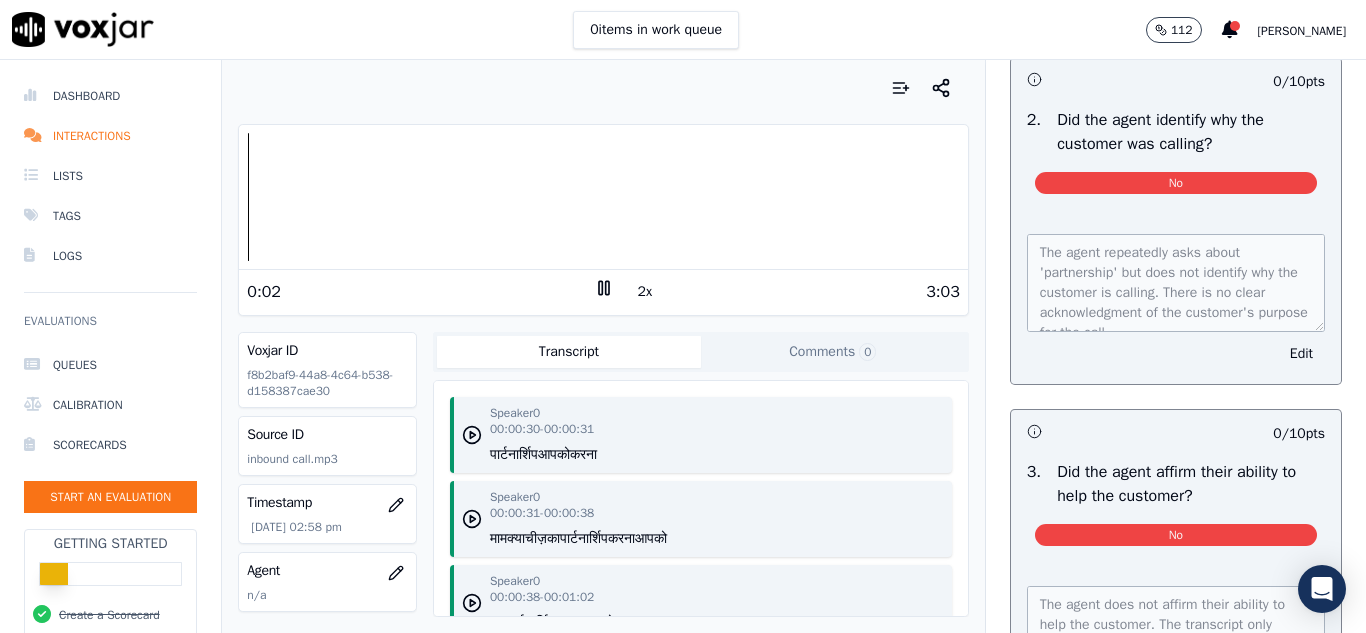 click 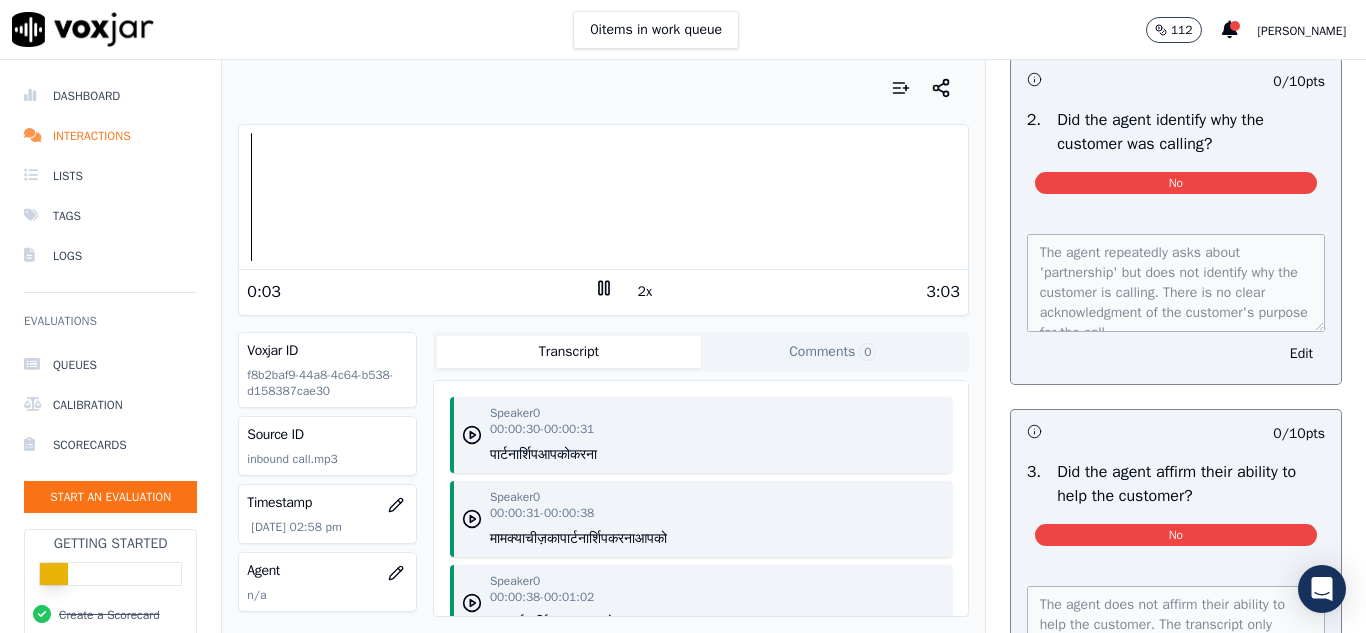 click on "Your browser does not support the audio element.   0:03     2x   3:03   Voxjar ID   f8b2baf9-44a8-4c64-b538-d158387cae30   Source ID   inbound call.mp3   Timestamp
[DATE] 02:58 pm     Agent
n/a     Customer Name     n/a     Customer Phone     n/a     Tags
No Tags     Source     manualUpload   Type     AUDIO       Transcript   Comments  0     Speaker  0   00:00:30  -  00:00:31    पार्टनार्शिप  आपको  करना     Speaker  0   00:00:31  -  00:00:38    माम  क्या  चीज़  का  पार्टनार्शिप  करना  आपको     Speaker  0   00:00:38  -  00:01:02    माम  पार्टनार्शिप  करना  आपको     Speaker  0   00:01:09  -  00:01:35    माम  क्या  चीज़  का  पार्टना  आपको     Speaker  0   00:01:35  -  00:01:38    माम  क्या  चीज़  आपको  पार्टना  का     Speaker  0    -" at bounding box center (603, 346) 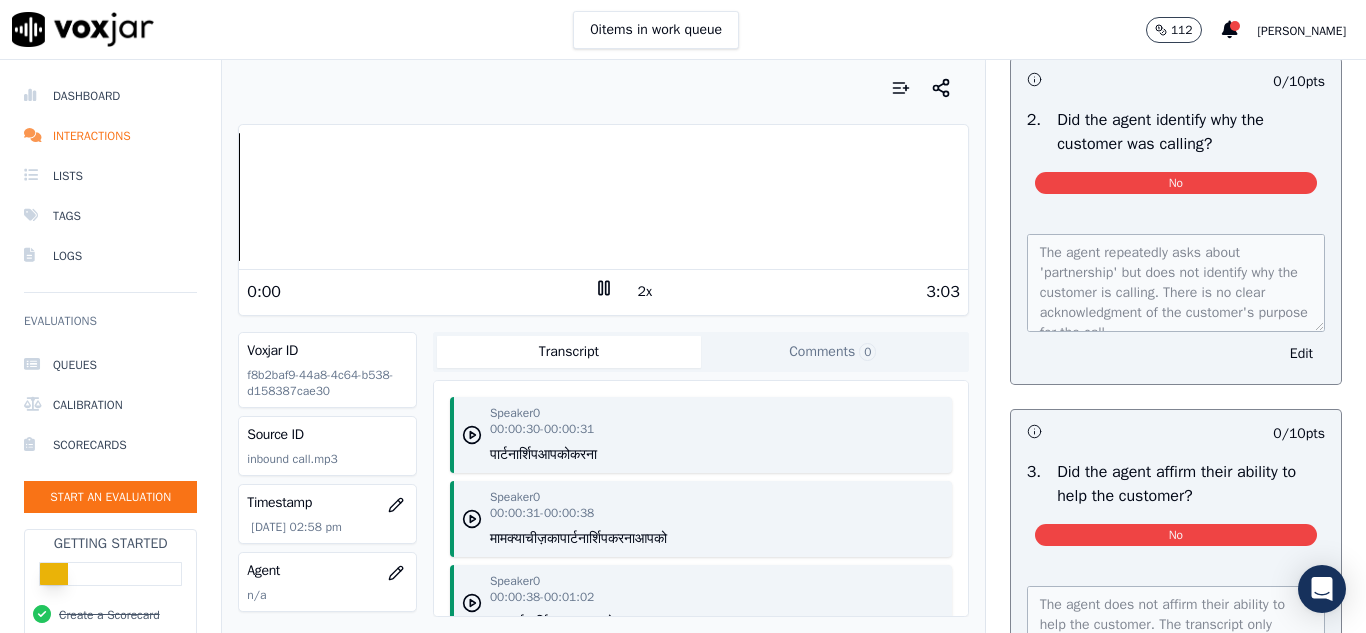 click on "Dashboard   Interactions   Lists   Tags   Logs       Evaluations     Queues   Calibration   Scorecards   Start an Evaluation     Getting Started       Create a Scorecard     Generate AI Evaluation     Connect Recordings     Automate QA     Invite your team
Report a Bug       2025   Voxjar   TOS   Privacy             Your browser does not support the audio element.   0:00     2x   3:03   Voxjar ID   f8b2baf9-44a8-4c64-b538-d158387cae30   Source ID   inbound call.mp3   Timestamp
[DATE] 02:58 pm     Agent
n/a     Customer Name     n/a     Customer Phone     n/a     Tags
No Tags     Source     manualUpload   Type     AUDIO       Transcript   Comments  0     Speaker  0   00:00:30  -  00:00:31    पार्टनार्शिप  आपको  करना     Speaker  0   00:00:31  -  00:00:38    माम  क्या  चीज़  का  पार्टनार्शिप  करना  आपको     Speaker  0   00:00:38  -  00:01:02    माम     0" at bounding box center [683, 346] 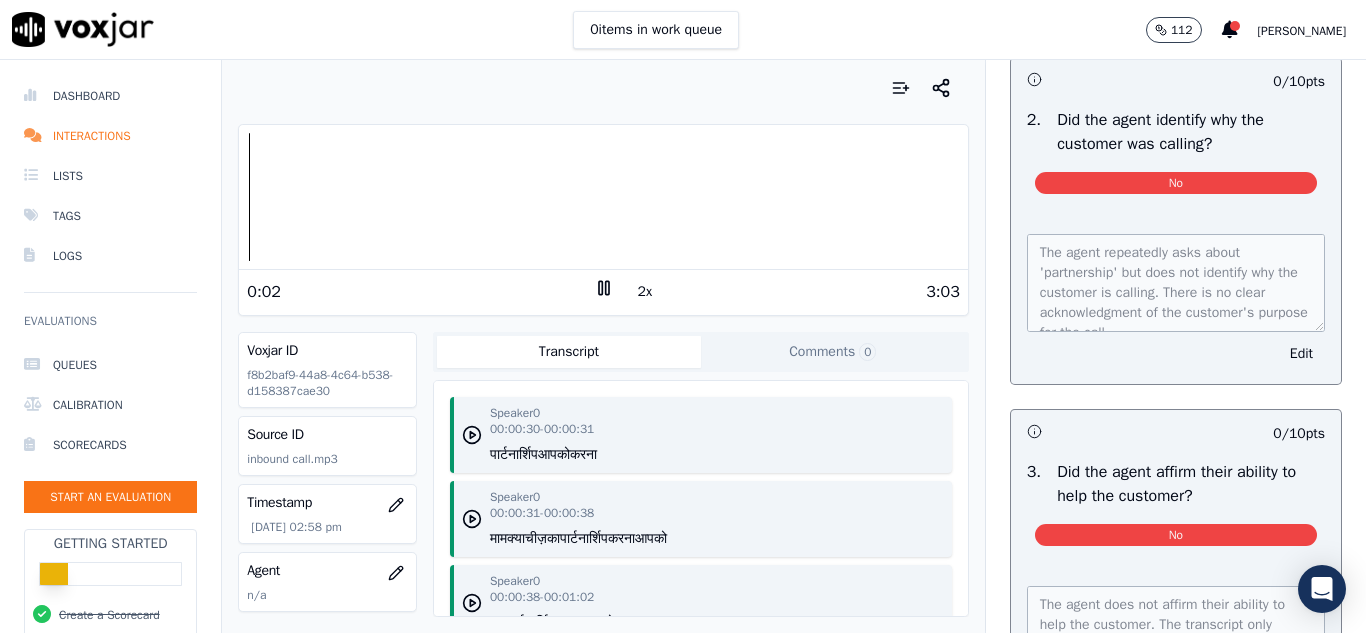 click on "2x" at bounding box center (645, 292) 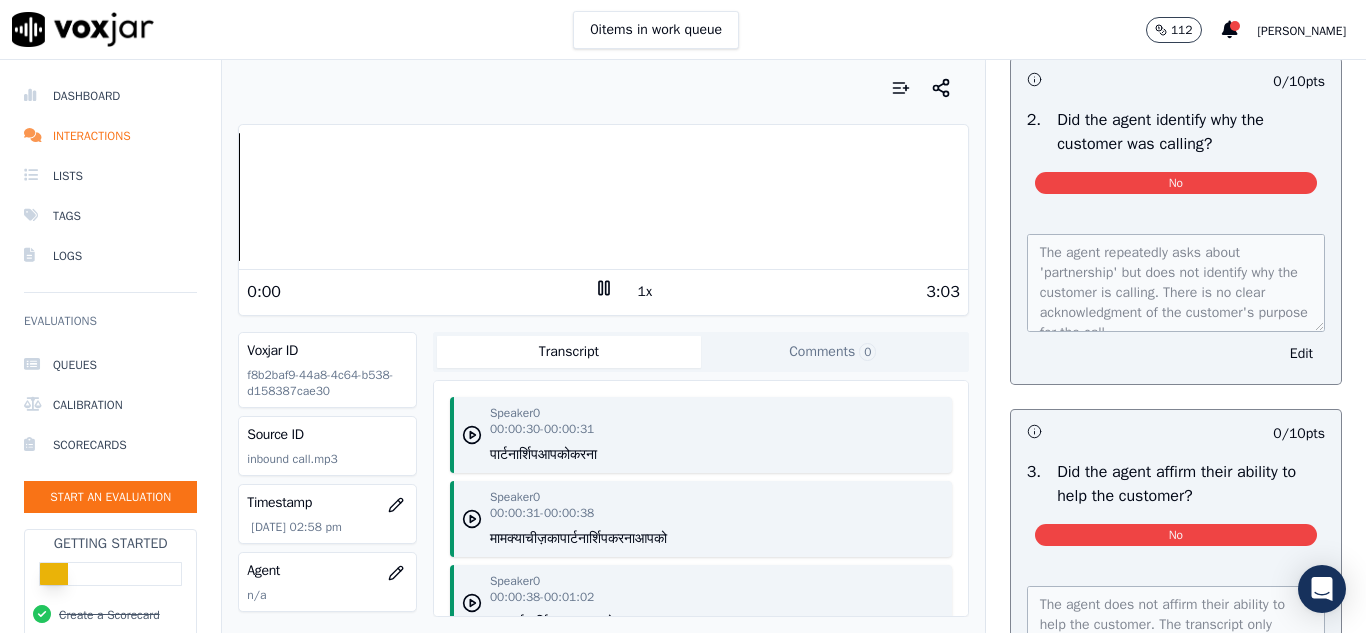 click on "Dashboard   Interactions   Lists   Tags   Logs       Evaluations     Queues   Calibration   Scorecards   Start an Evaluation     Getting Started       Create a Scorecard     Generate AI Evaluation     Connect Recordings     Automate QA     Invite your team
Report a Bug       2025   Voxjar   TOS   Privacy             Your browser does not support the audio element.   0:00     1x   3:03   Voxjar ID   f8b2baf9-44a8-4c64-b538-d158387cae30   Source ID   inbound call.mp3   Timestamp
[DATE] 02:58 pm     Agent
n/a     Customer Name     n/a     Customer Phone     n/a     Tags
No Tags     Source     manualUpload   Type     AUDIO       Transcript   Comments  0     Speaker  0   00:00:30  -  00:00:31    पार्टनार्शिप  आपको  करना     Speaker  0   00:00:31  -  00:00:38    माम  क्या  चीज़  का  पार्टनार्शिप  करना  आपको     Speaker  0   00:00:38  -  00:01:02    माम     0" at bounding box center [683, 346] 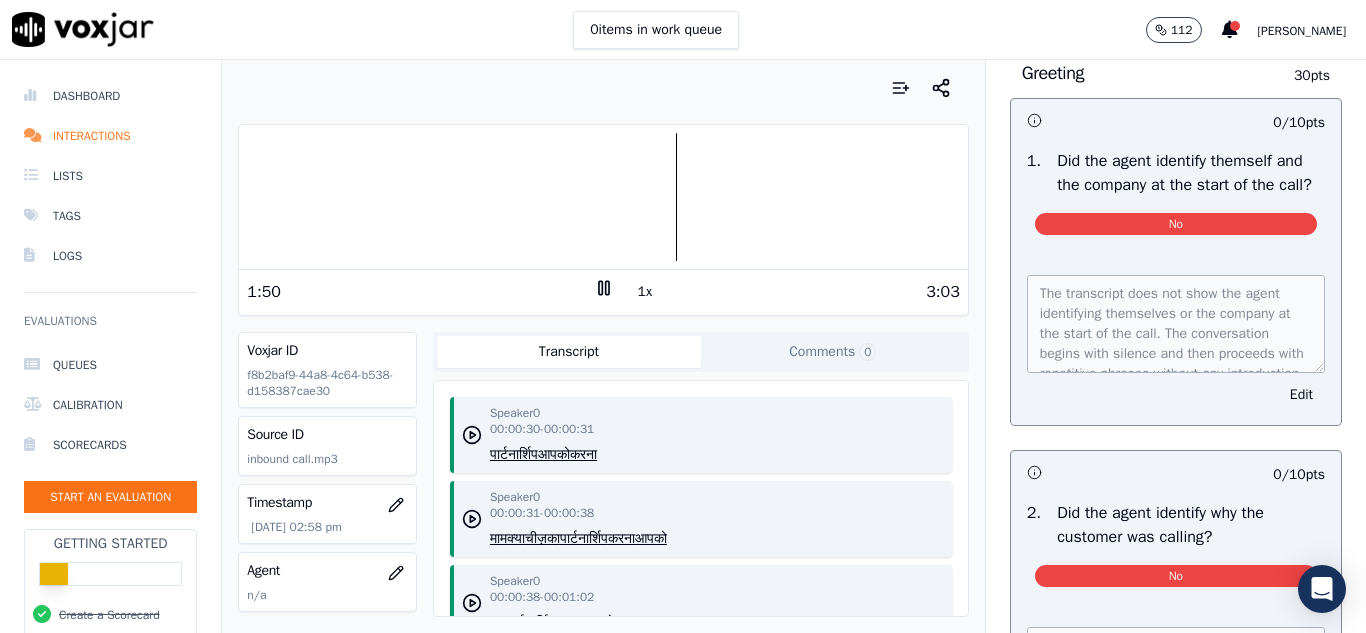 scroll, scrollTop: 0, scrollLeft: 0, axis: both 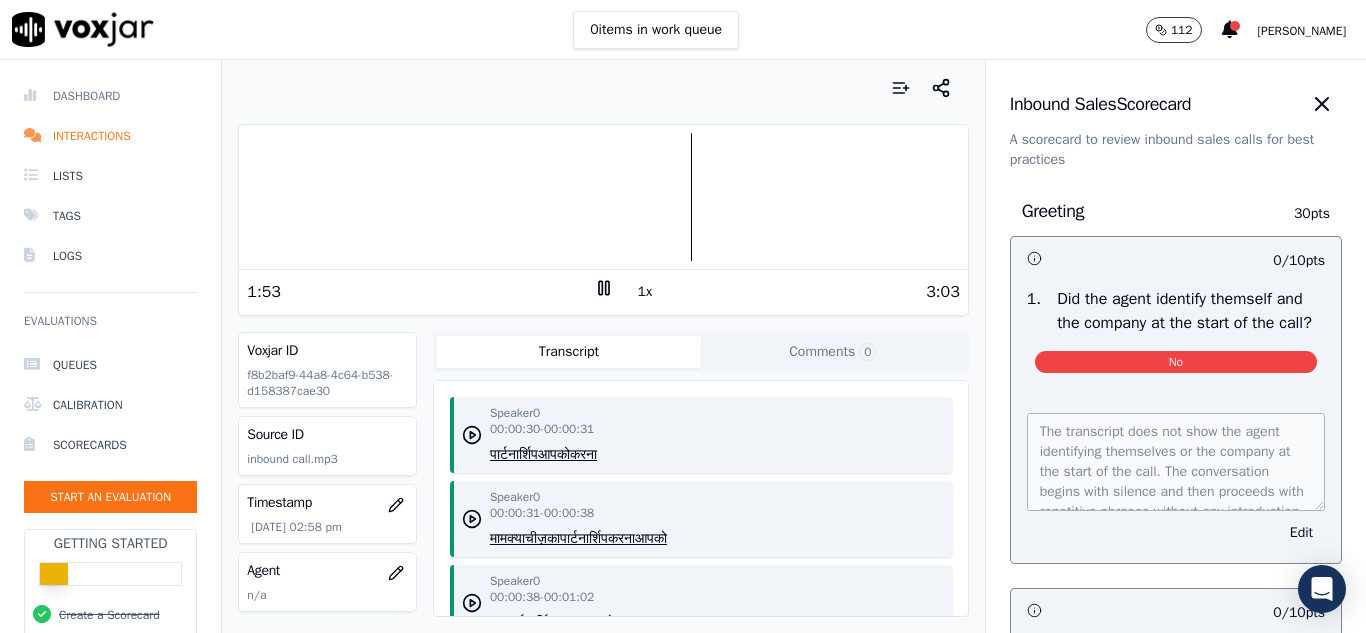 click on "Dashboard" at bounding box center [110, 96] 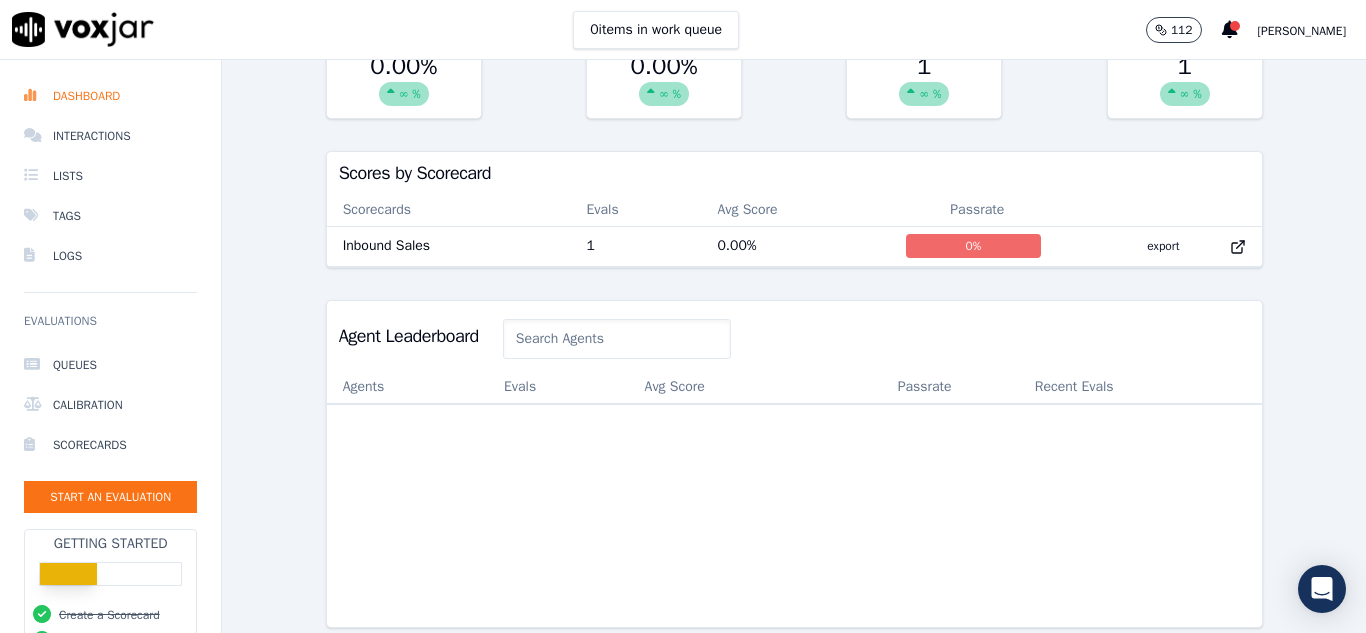 scroll, scrollTop: 556, scrollLeft: 0, axis: vertical 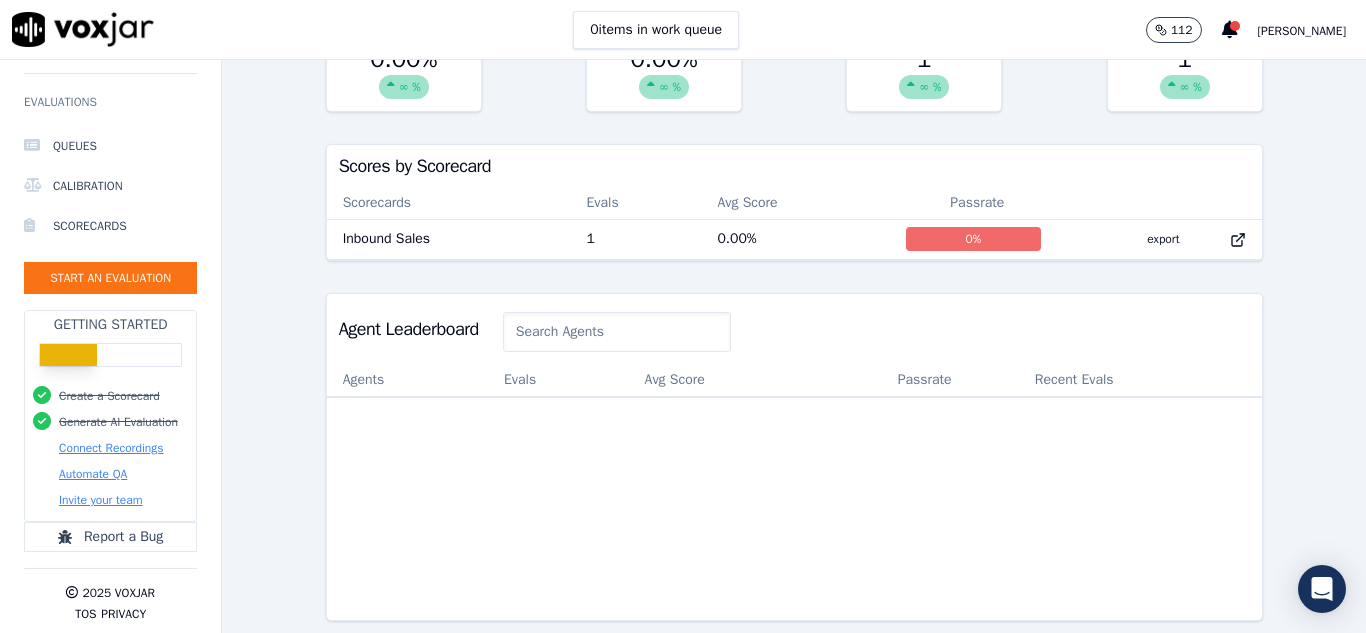 click on "Automate QA" at bounding box center (93, 474) 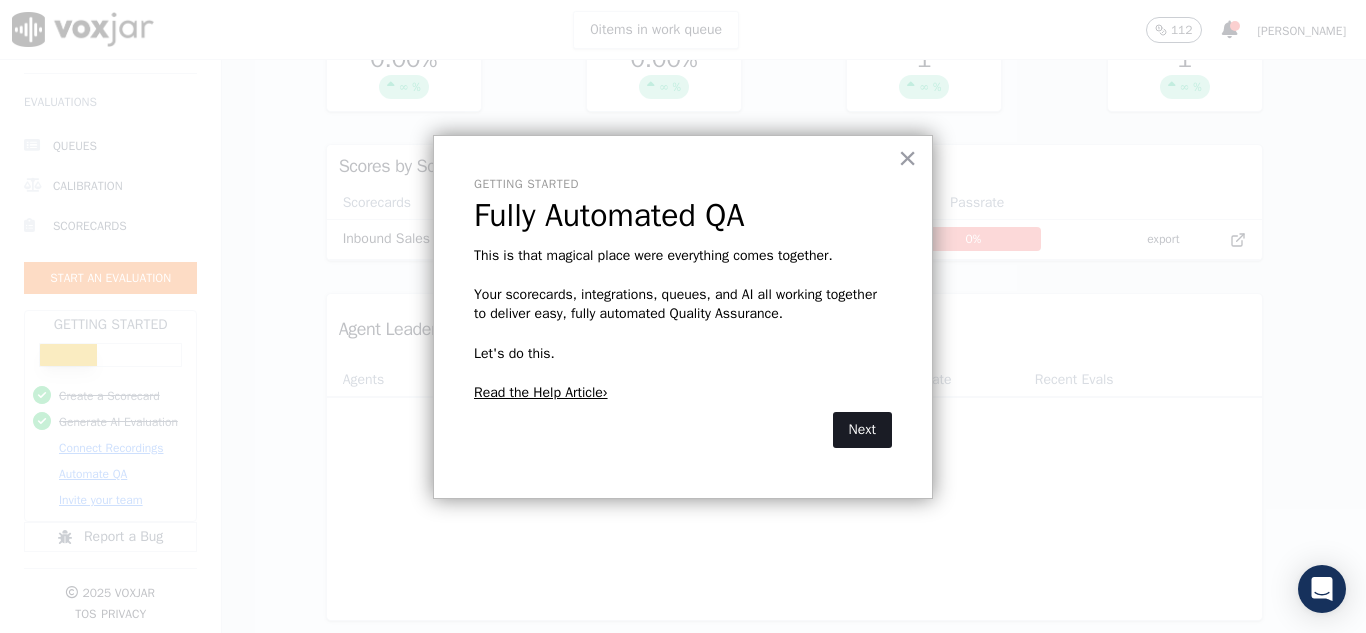 click on "Next" at bounding box center (862, 430) 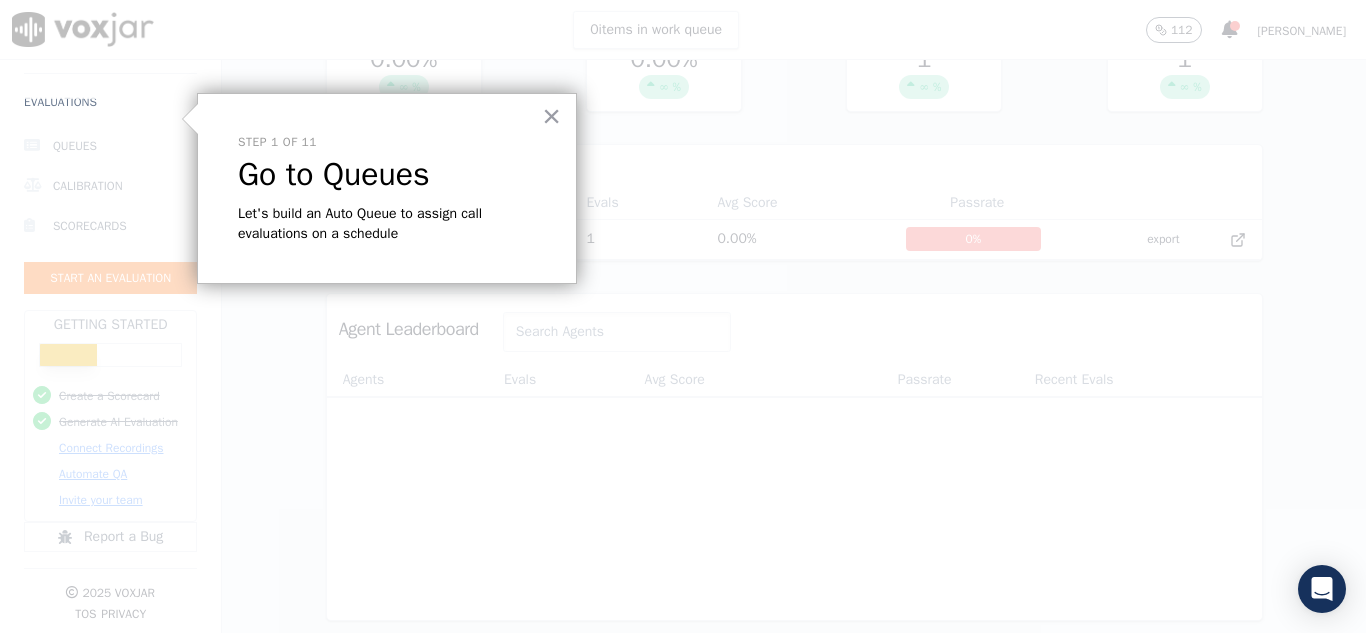 click at bounding box center [774, 316] 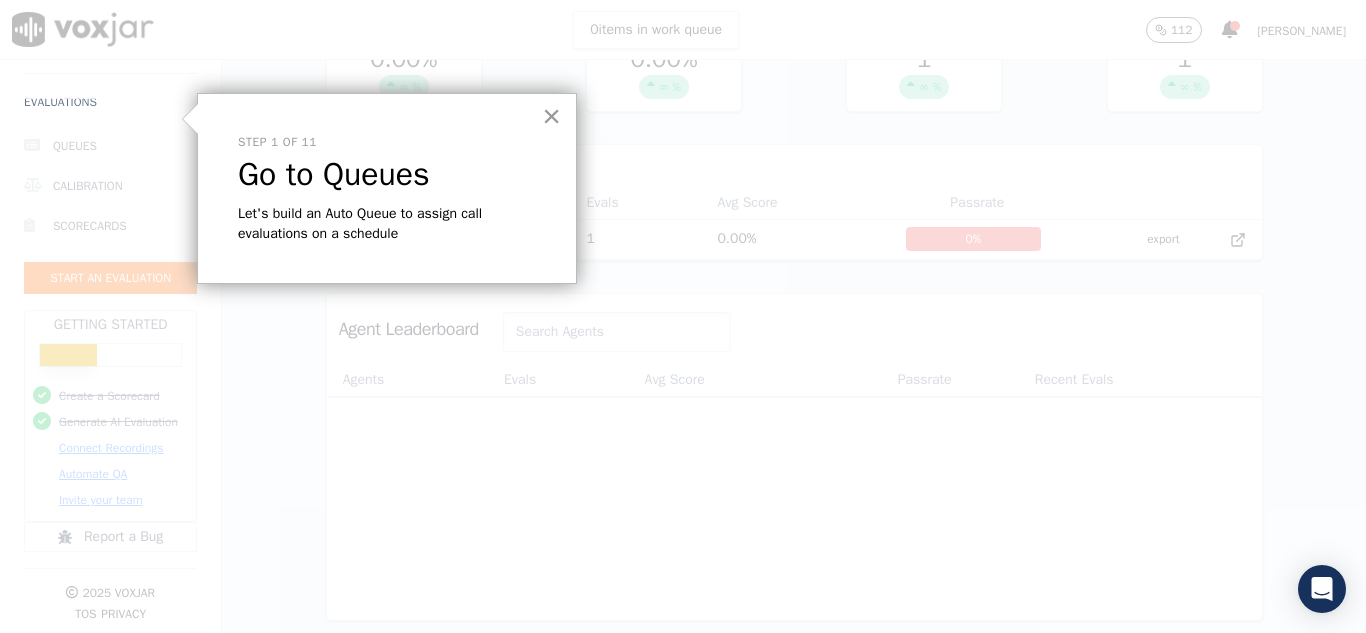 click on "×" at bounding box center [551, 116] 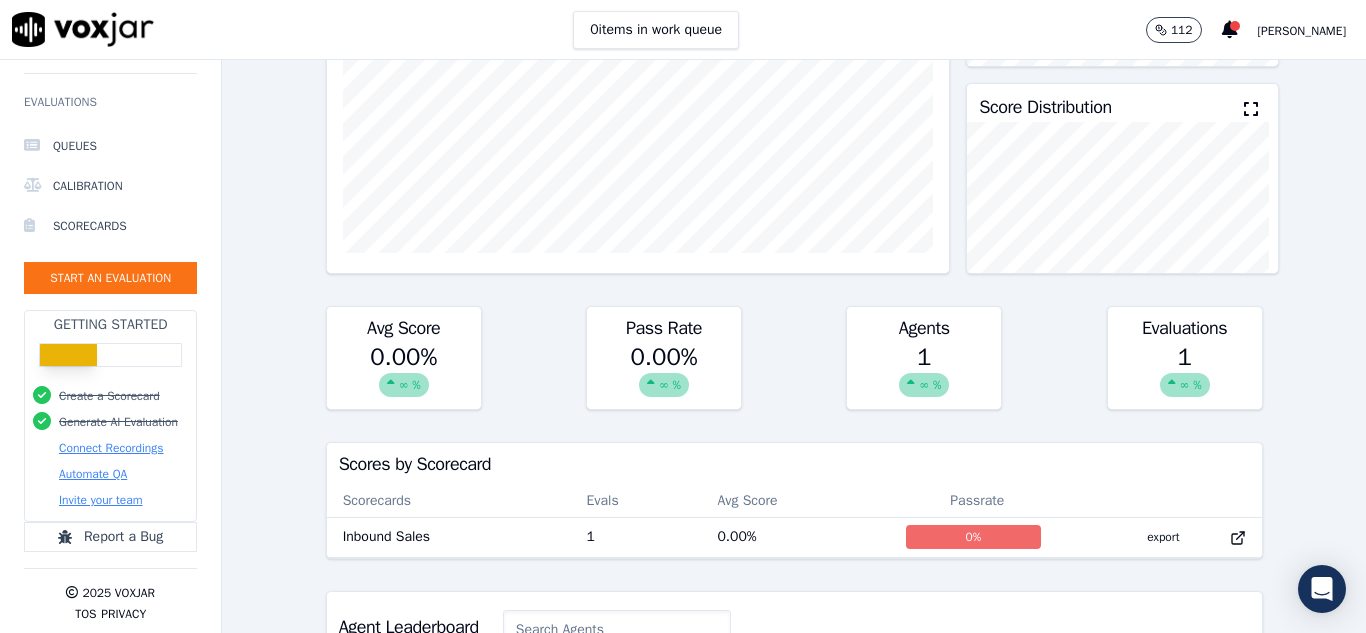 scroll, scrollTop: 255, scrollLeft: 0, axis: vertical 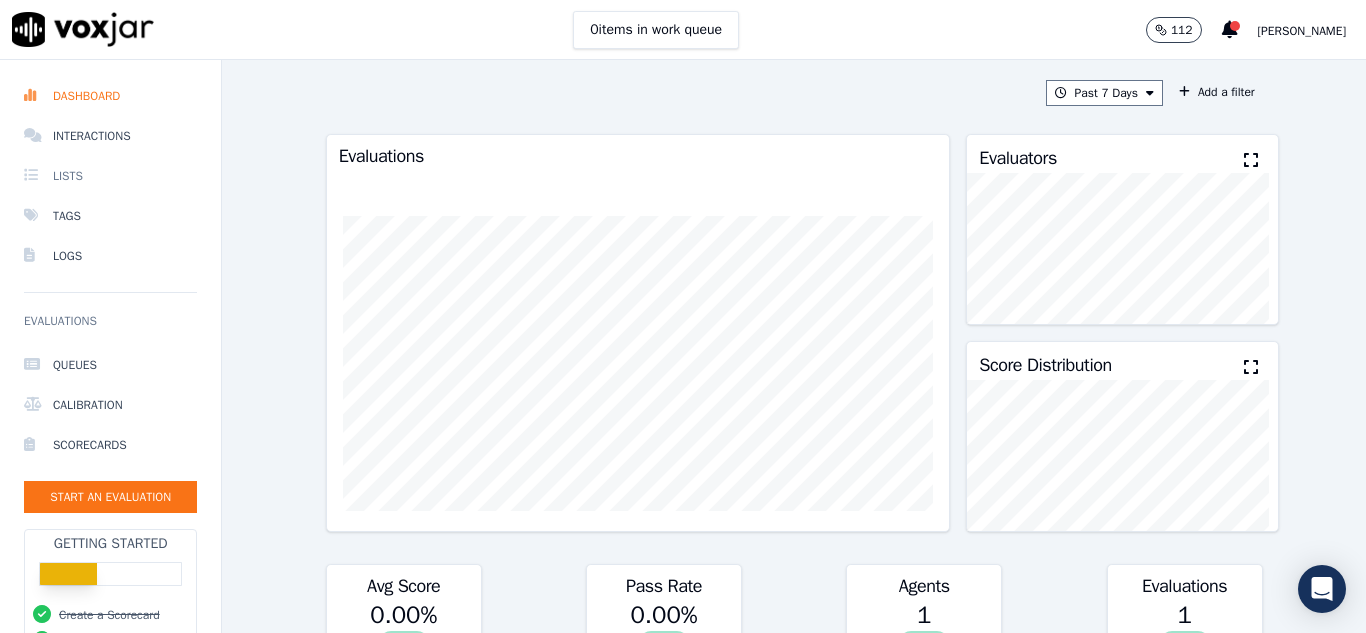 click on "Lists" at bounding box center [110, 176] 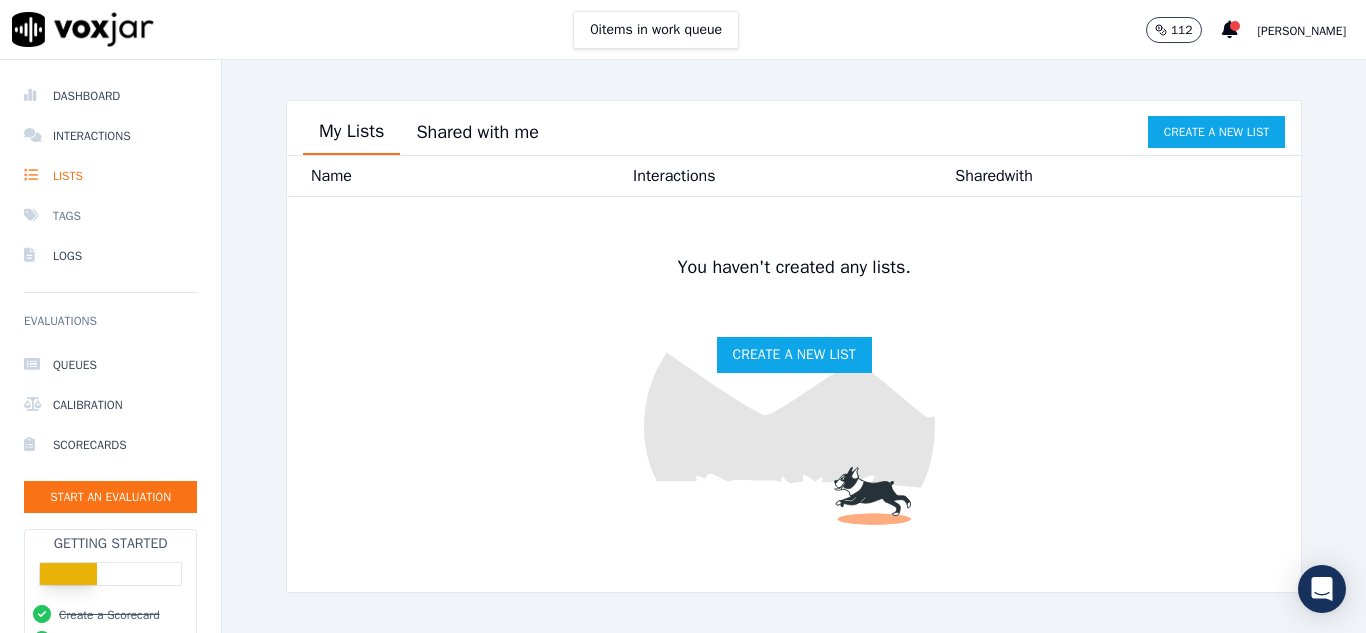 click at bounding box center [34, 216] 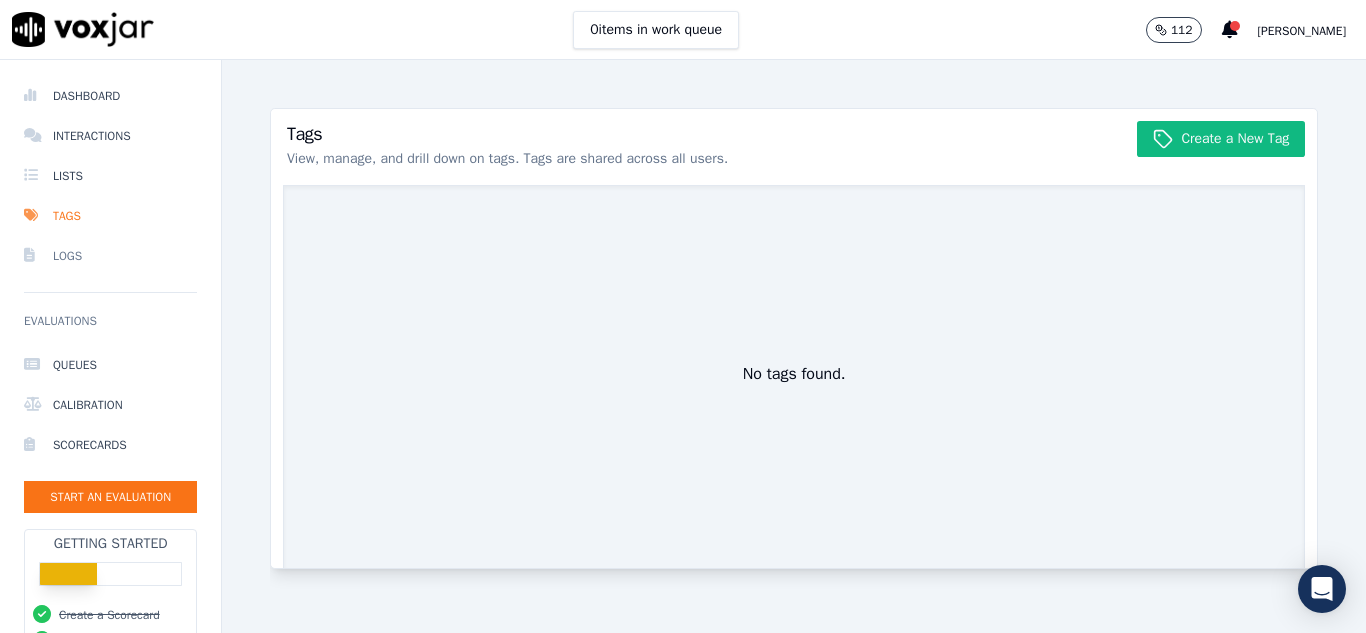 click on "Logs" at bounding box center [110, 256] 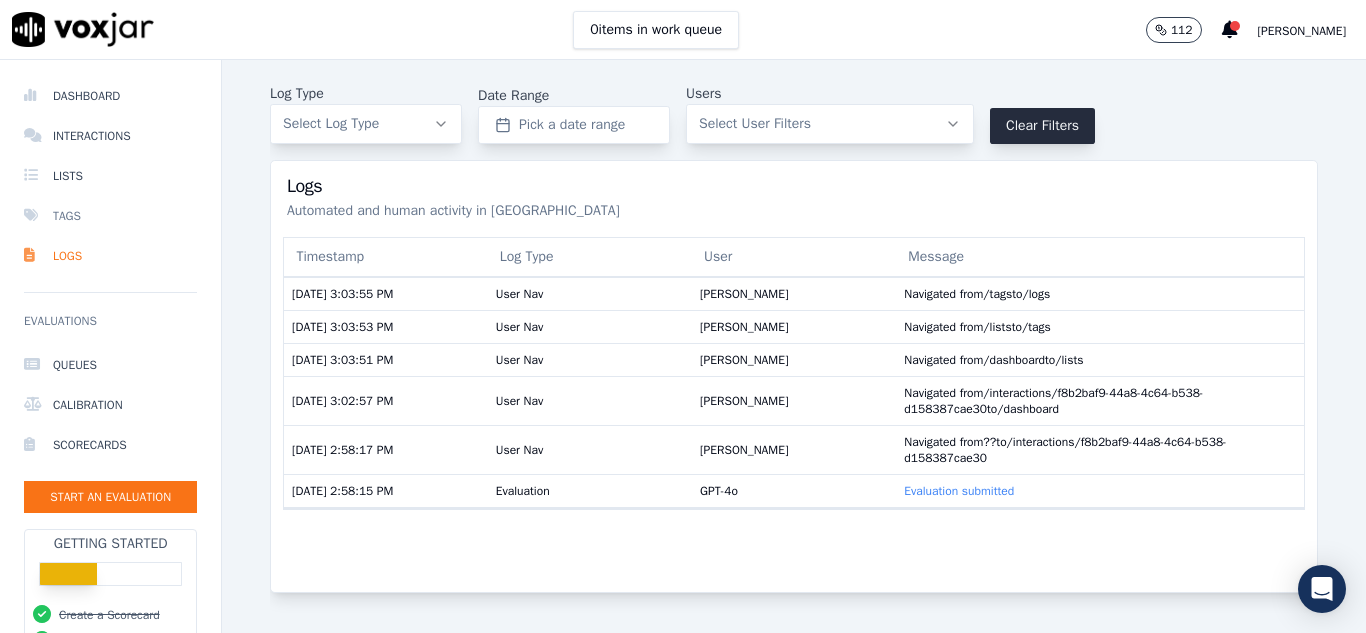 click on "Tags" at bounding box center (110, 216) 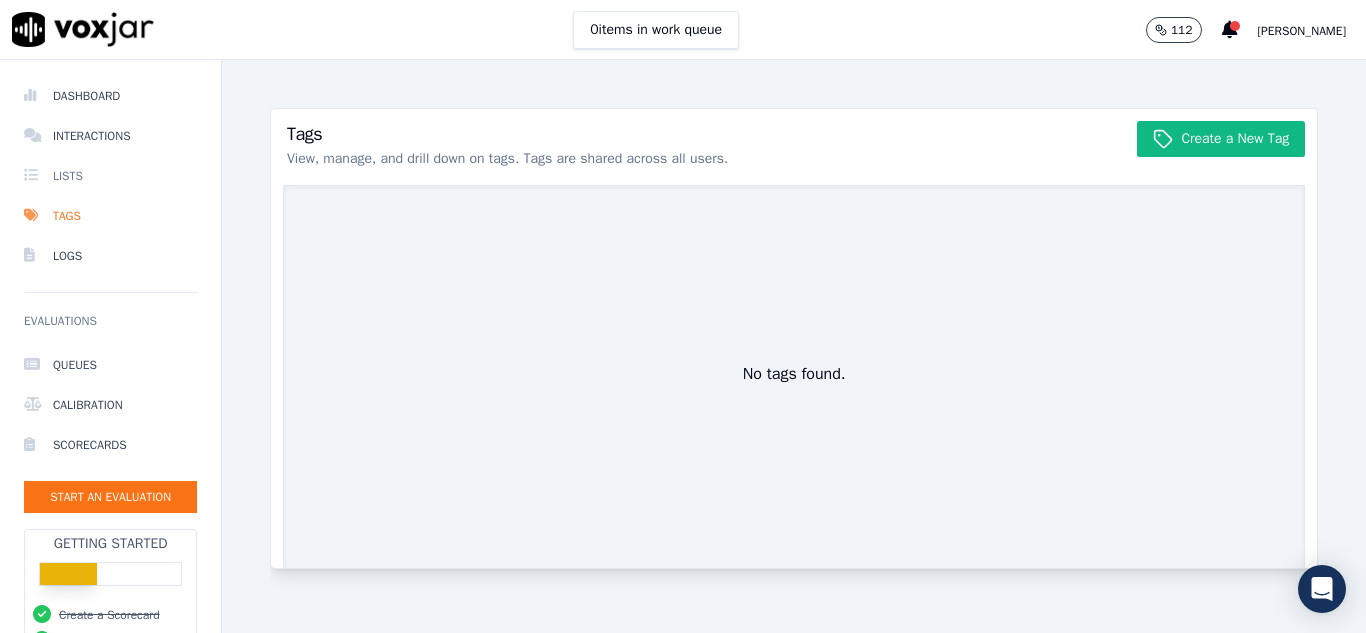 click on "Lists" at bounding box center [110, 176] 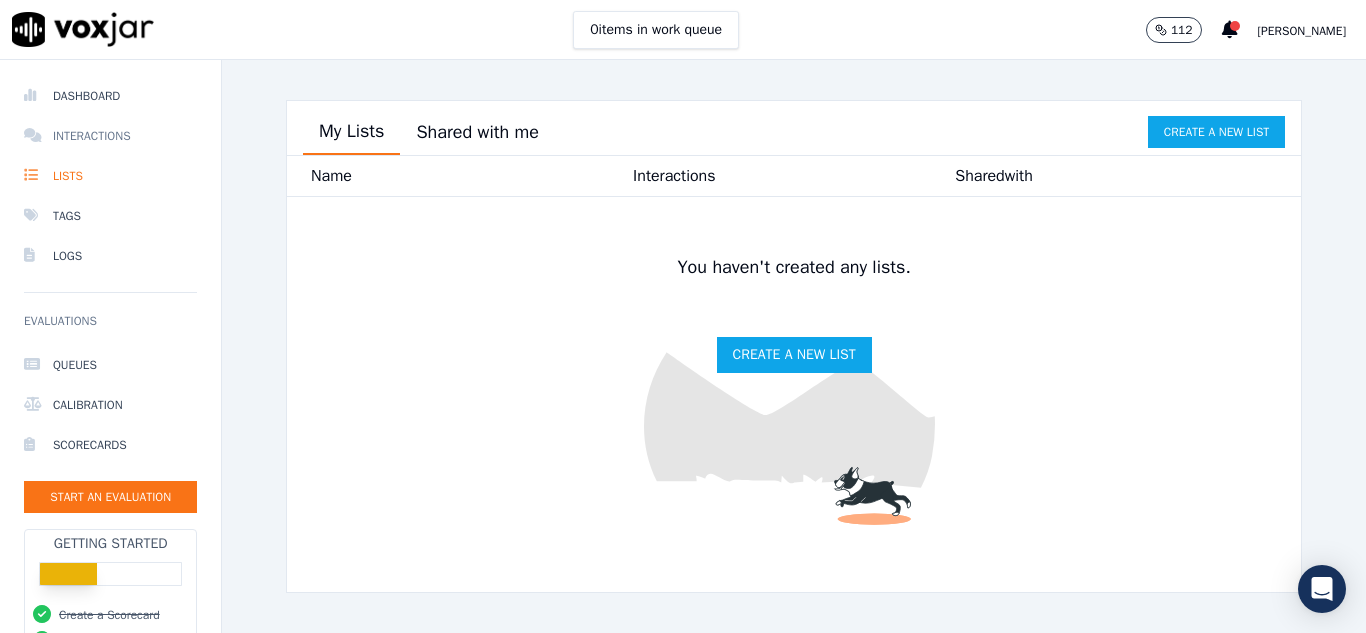 click on "Interactions" at bounding box center (110, 136) 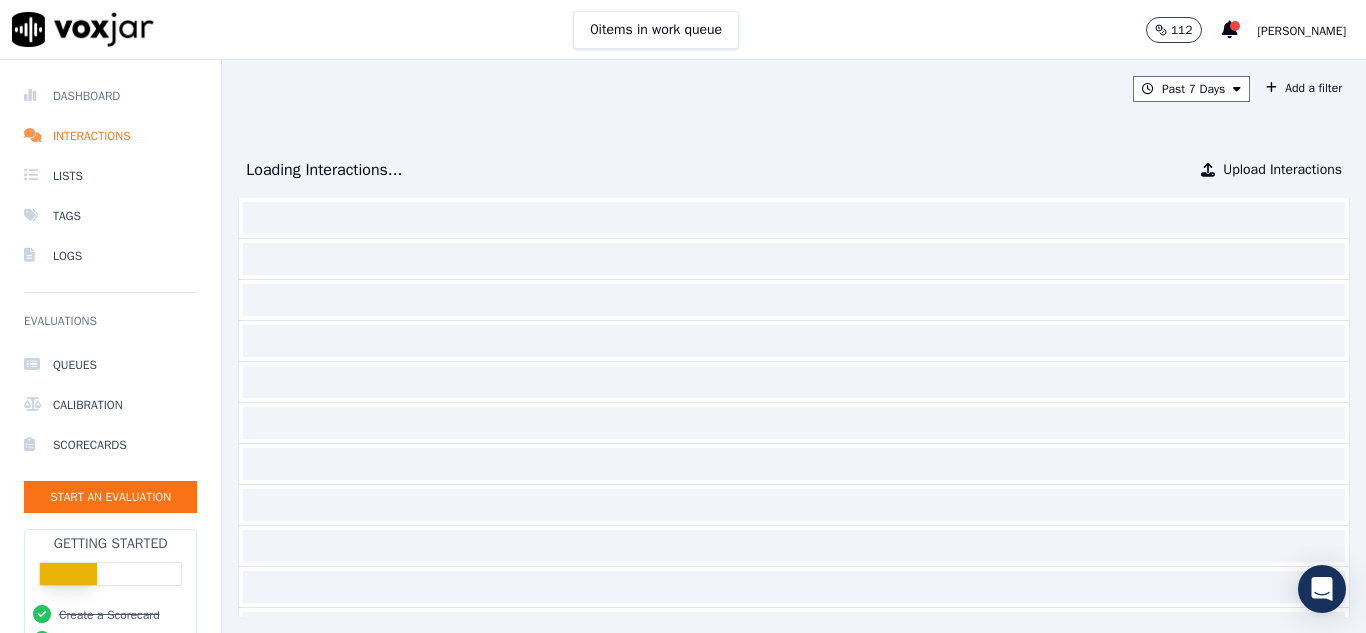 click on "Dashboard" at bounding box center [110, 96] 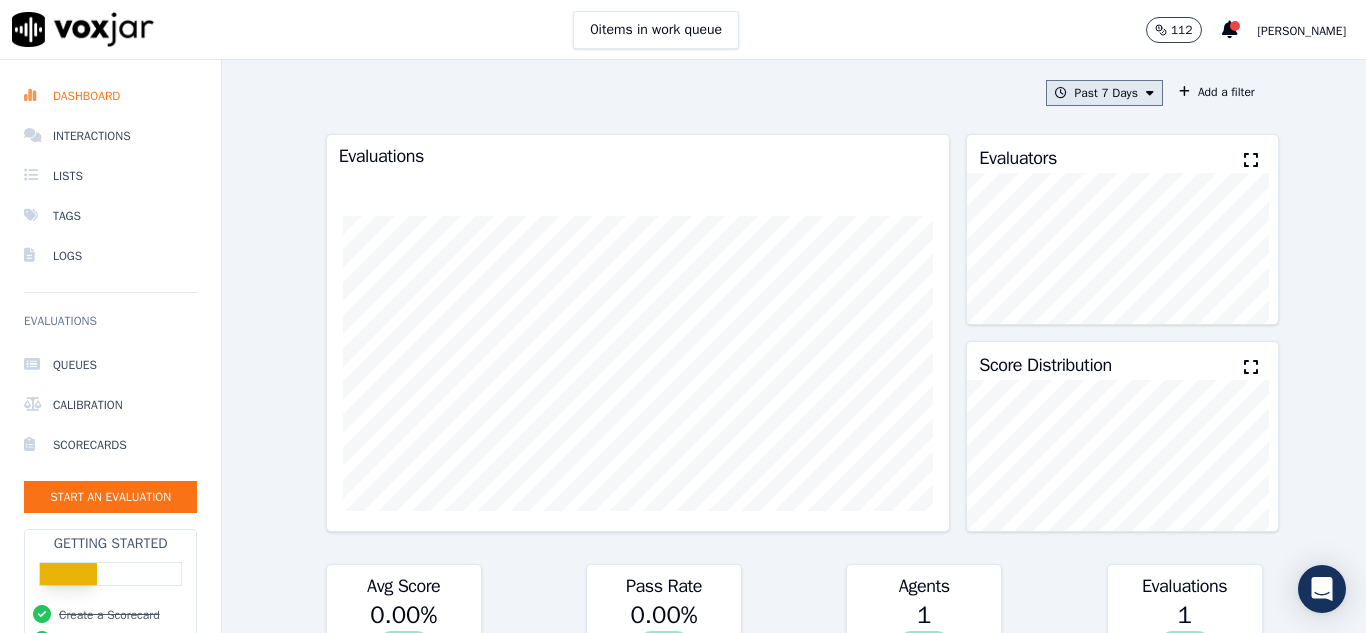 click on "Past 7 Days" at bounding box center [1104, 93] 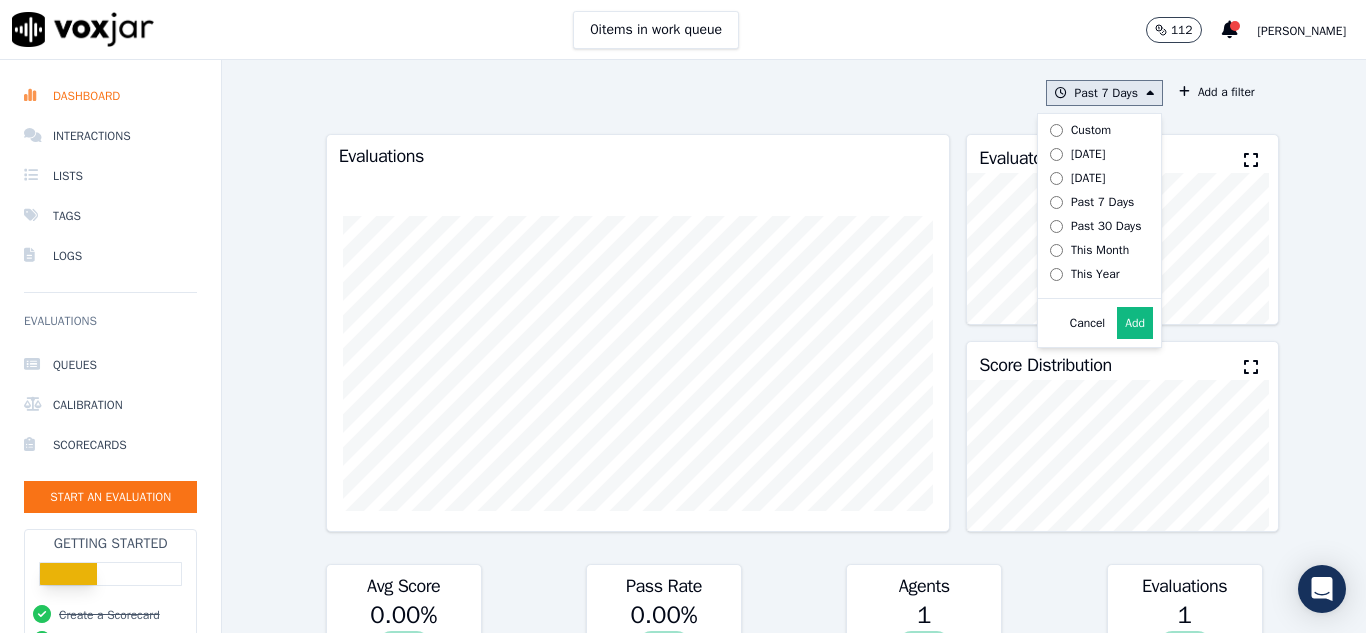 click on "Past 30 Days" at bounding box center (1106, 226) 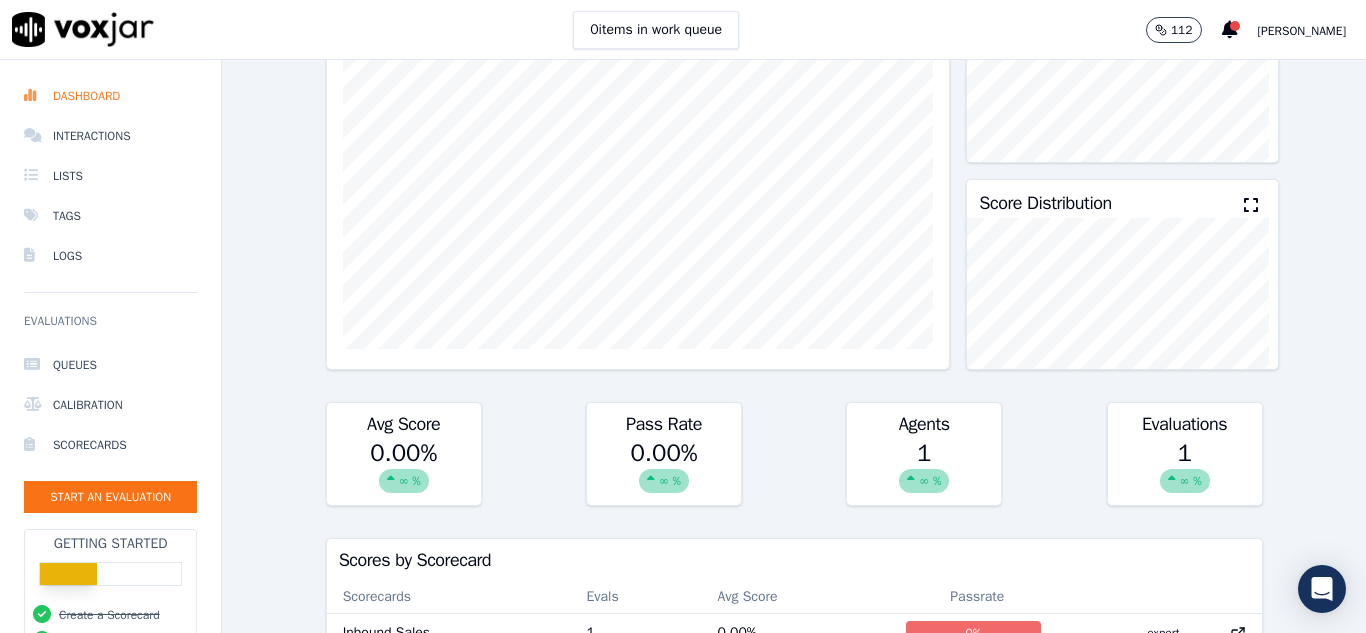 scroll, scrollTop: 0, scrollLeft: 0, axis: both 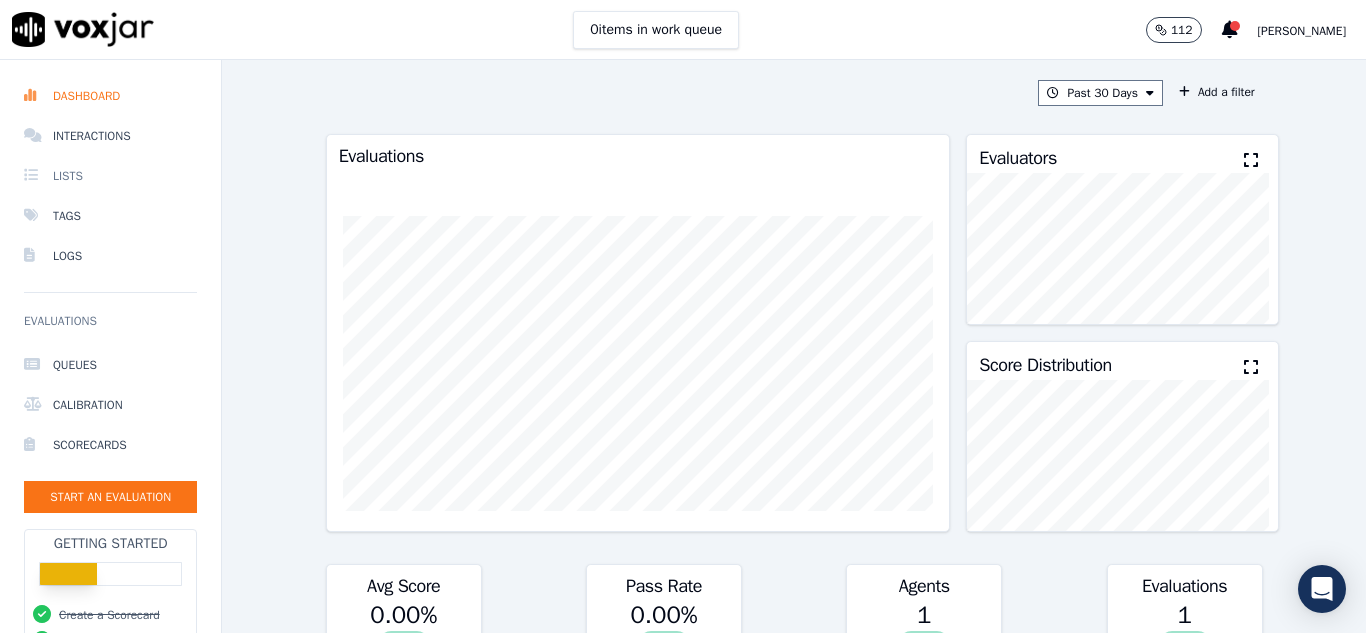 click on "Lists" at bounding box center (110, 176) 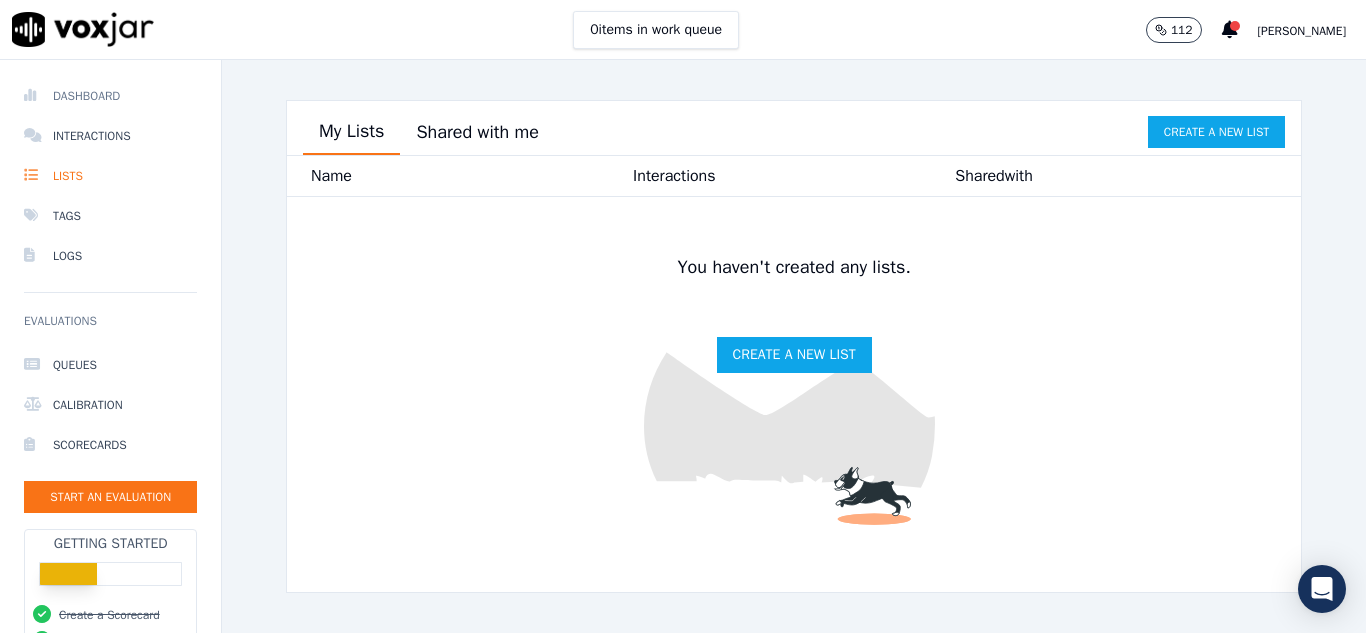 click on "Dashboard" at bounding box center [110, 96] 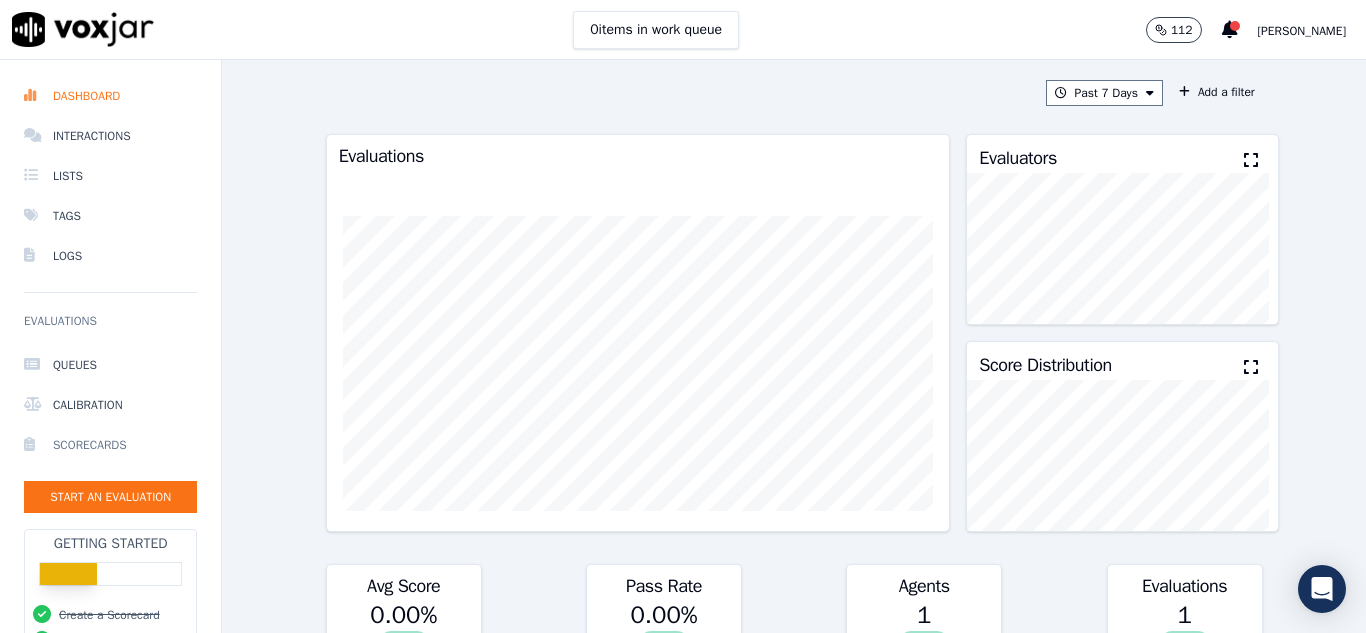 click on "Scorecards" at bounding box center [110, 445] 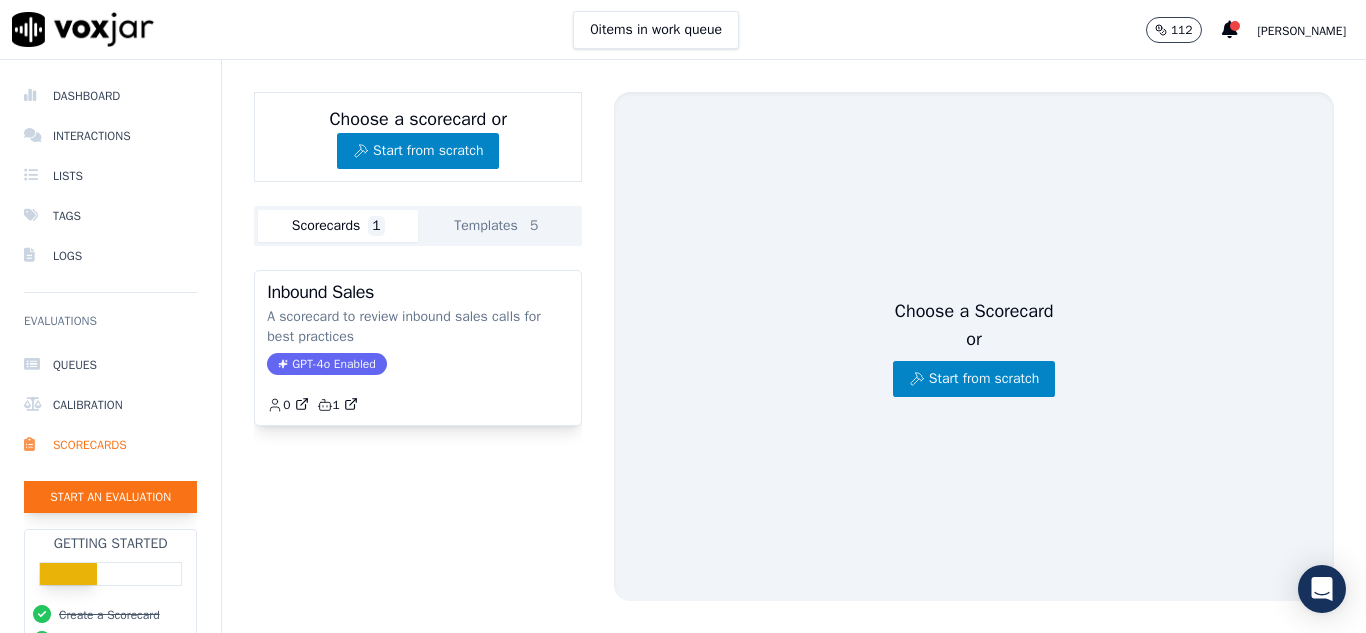 click on "Start an Evaluation" 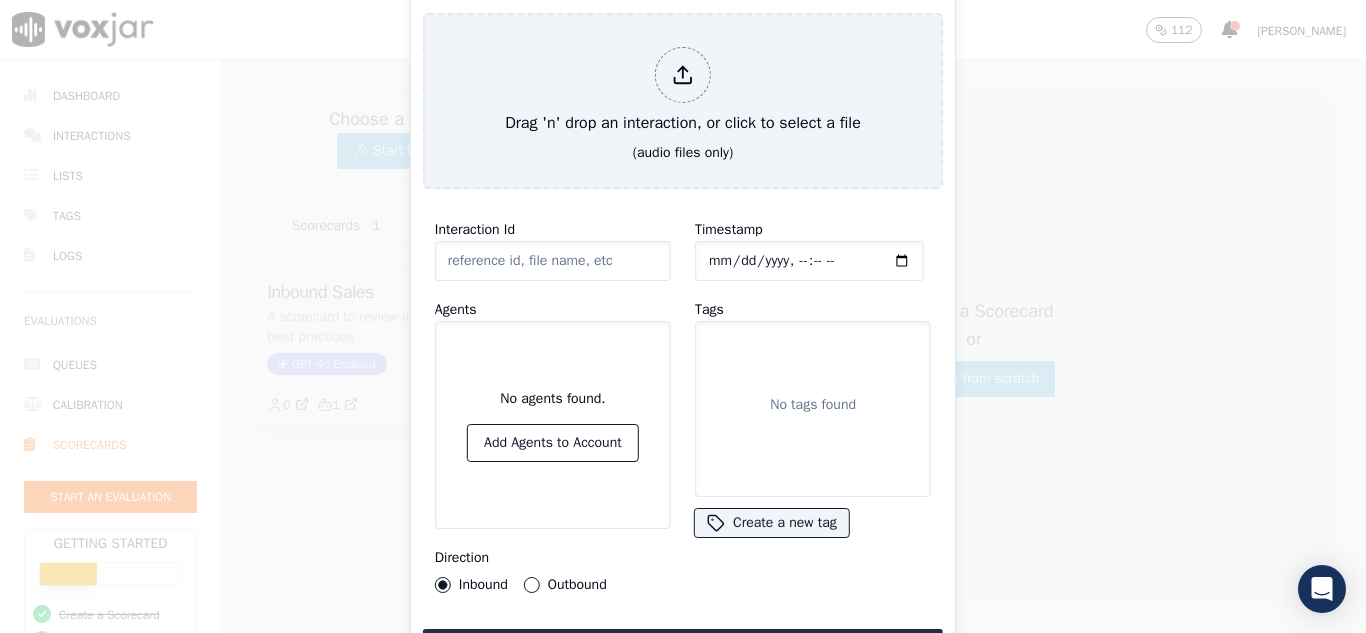 click on "Timestamp" 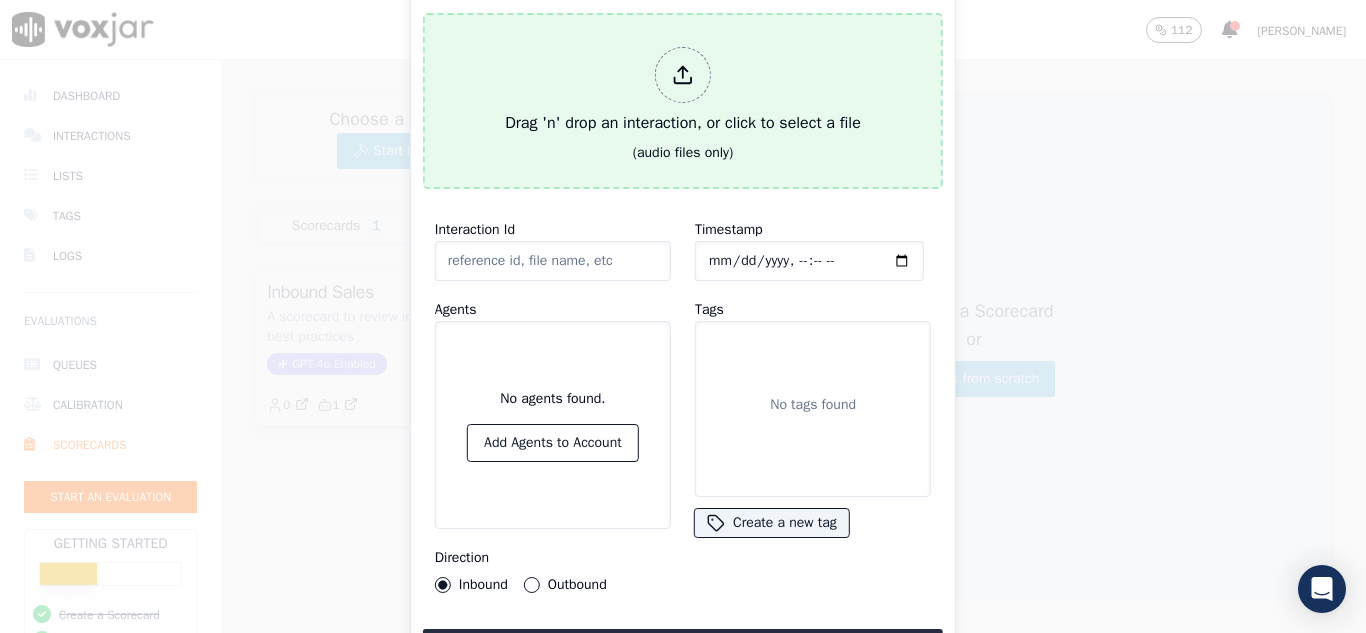 click 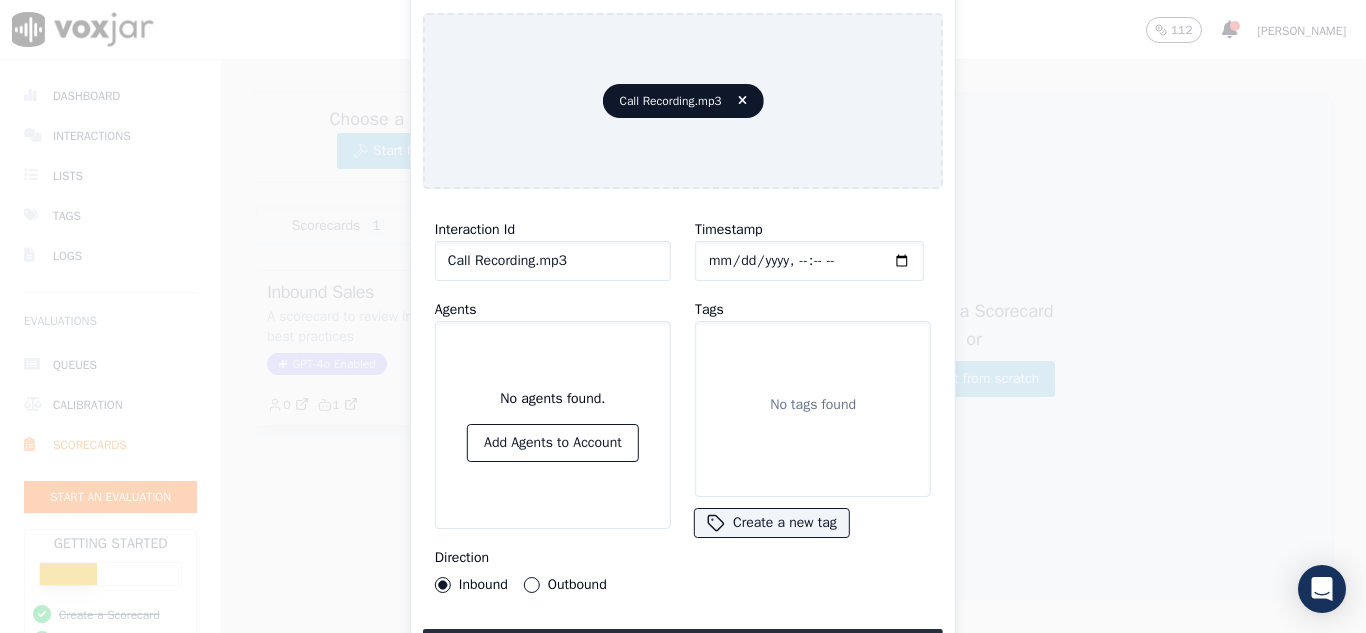 drag, startPoint x: 810, startPoint y: 591, endPoint x: 834, endPoint y: 489, distance: 104.78549 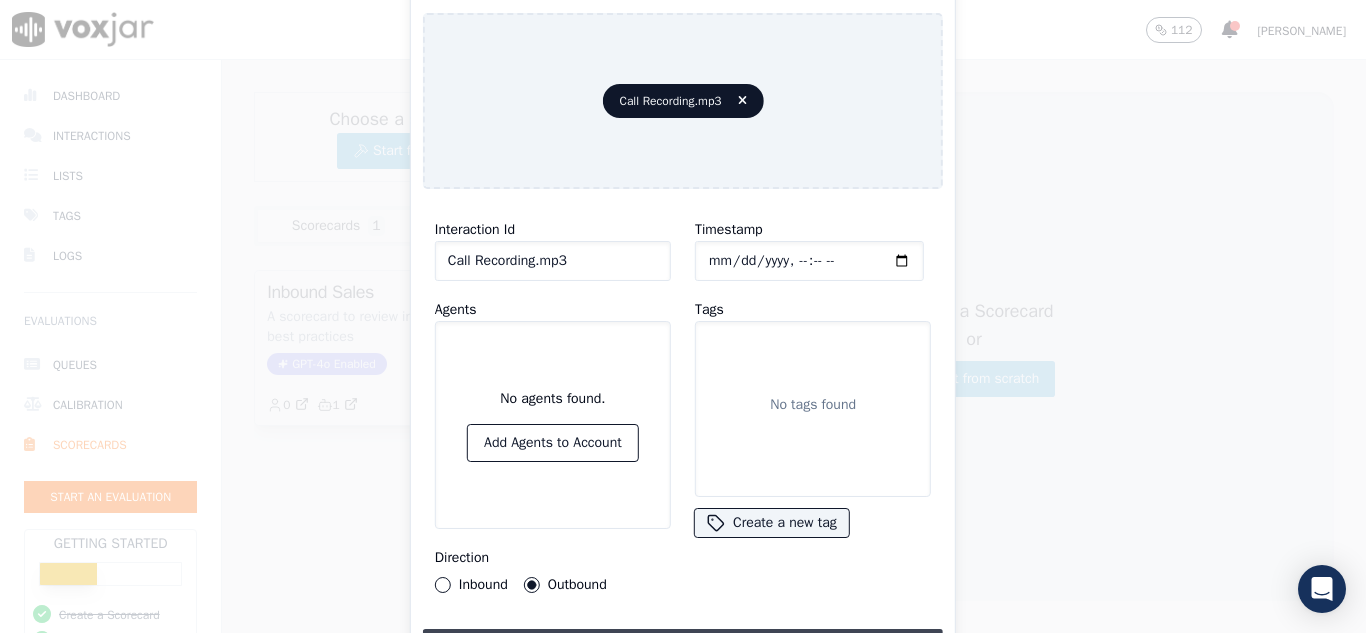 click on "Upload interaction to start evaluation" at bounding box center (683, 647) 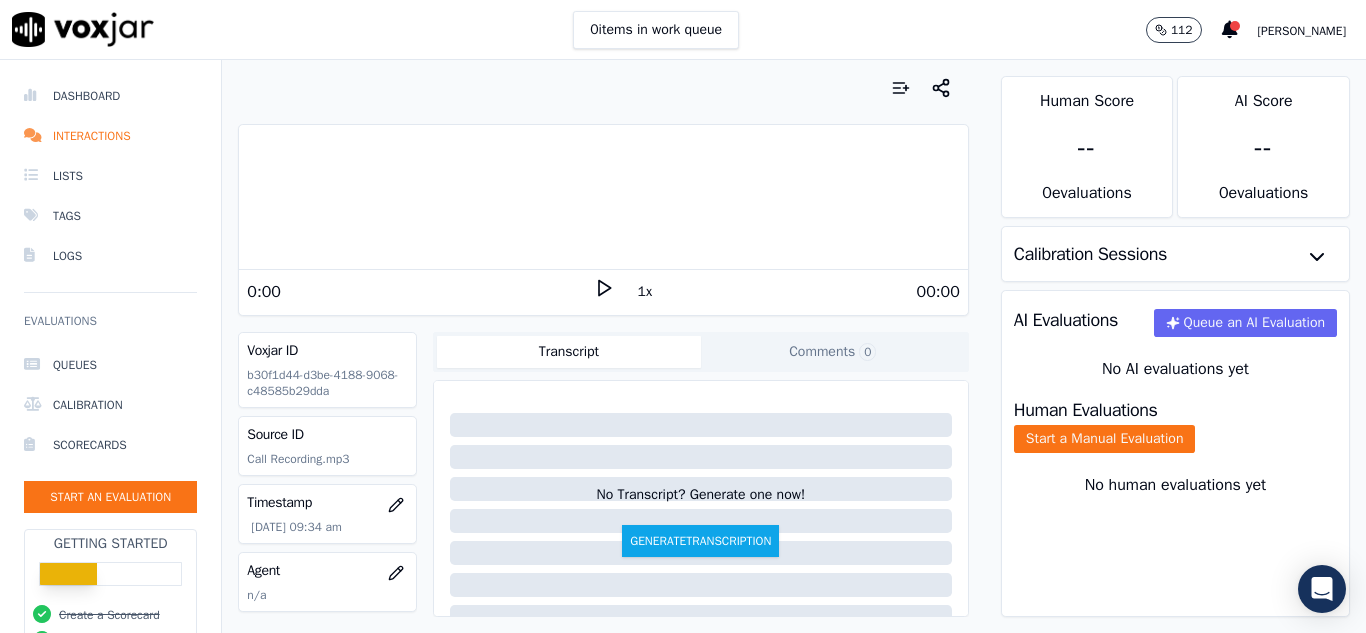 click 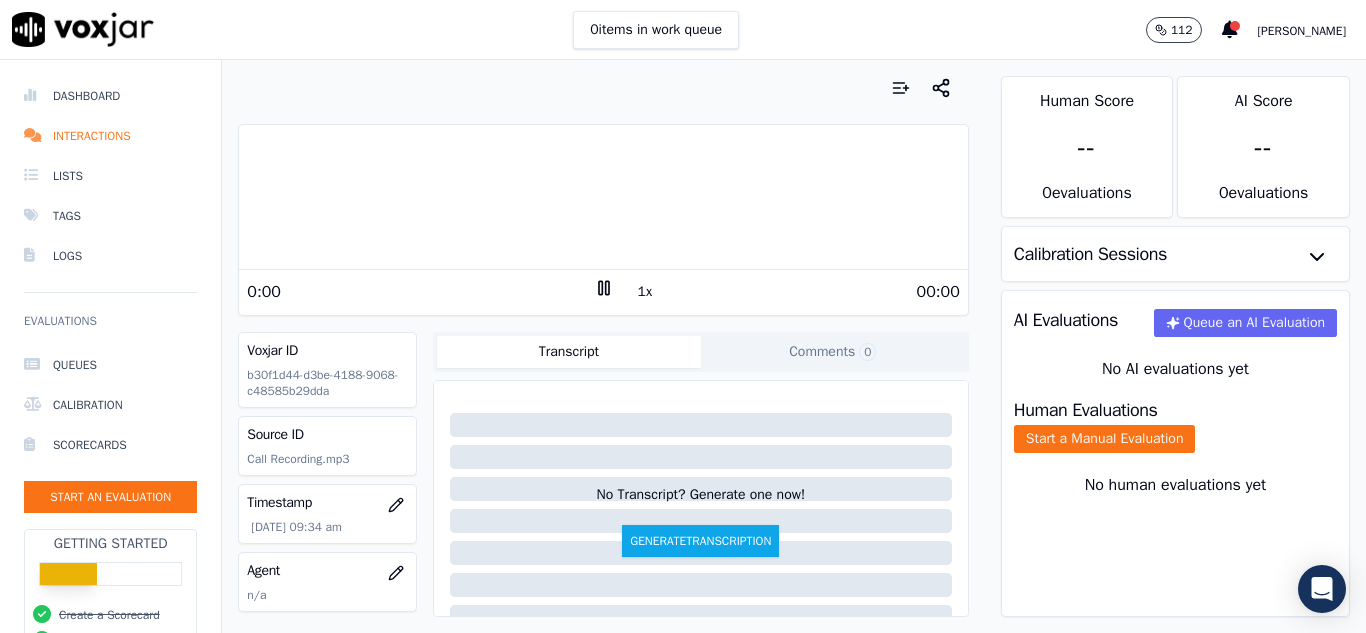 click 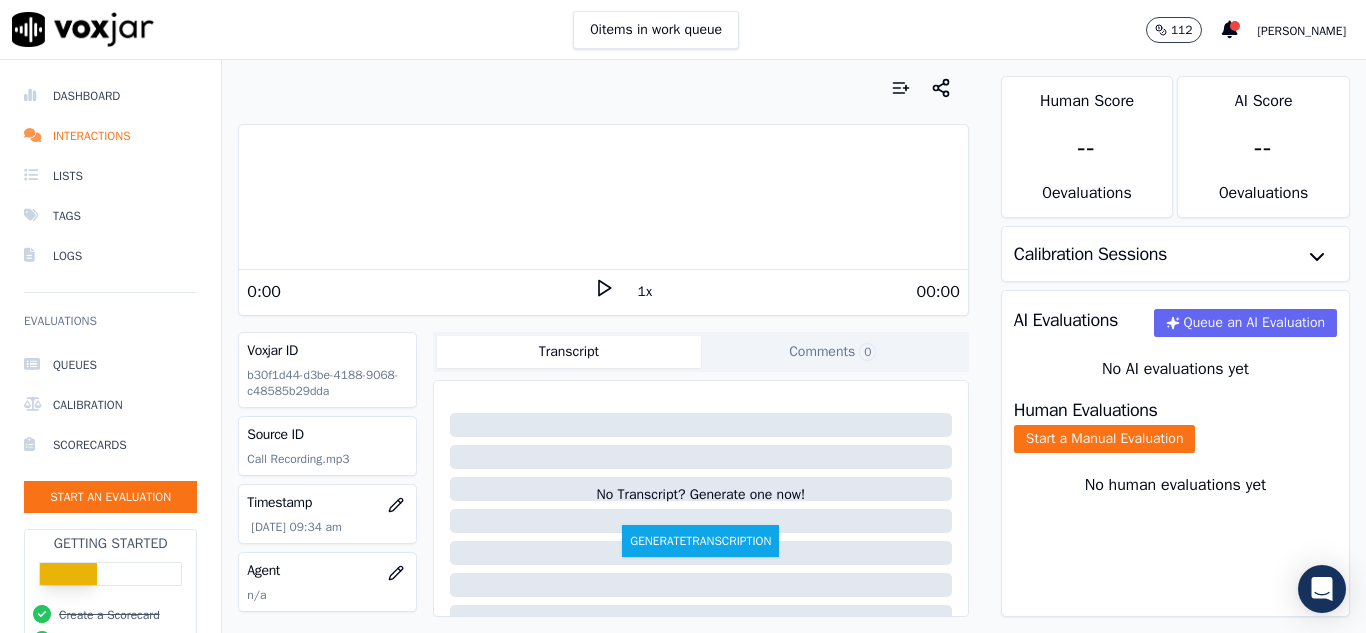 click 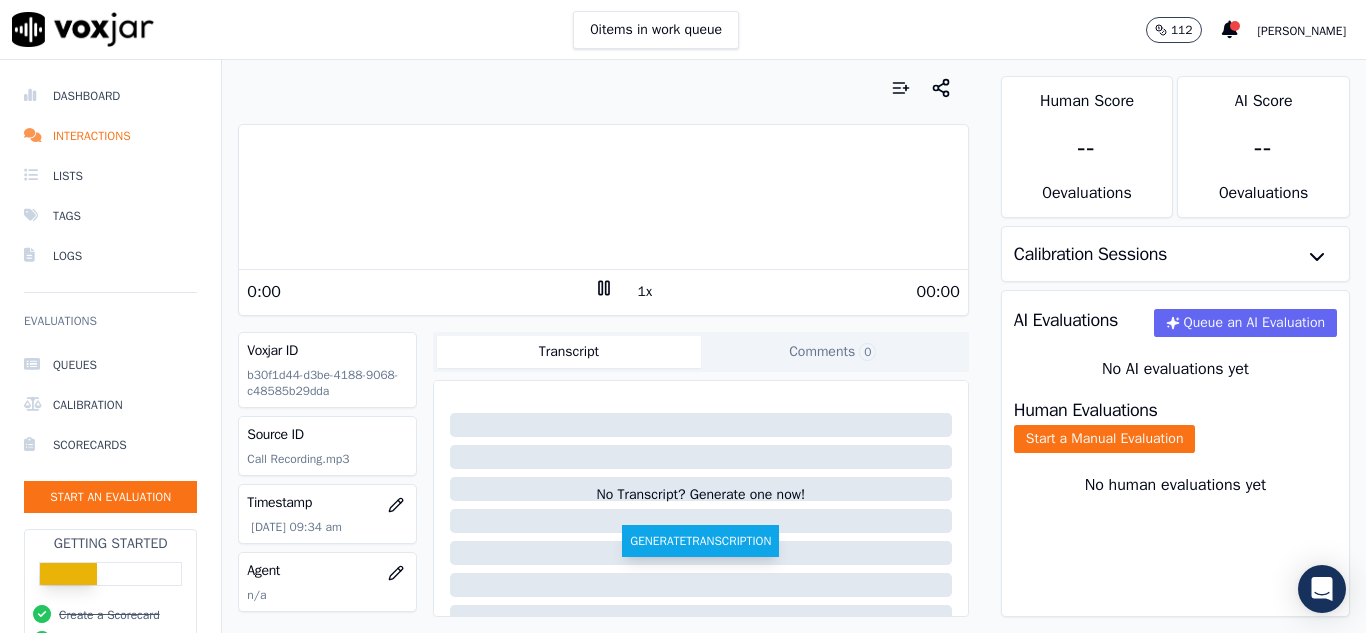 click on "Generate  Transcription" at bounding box center (700, 541) 